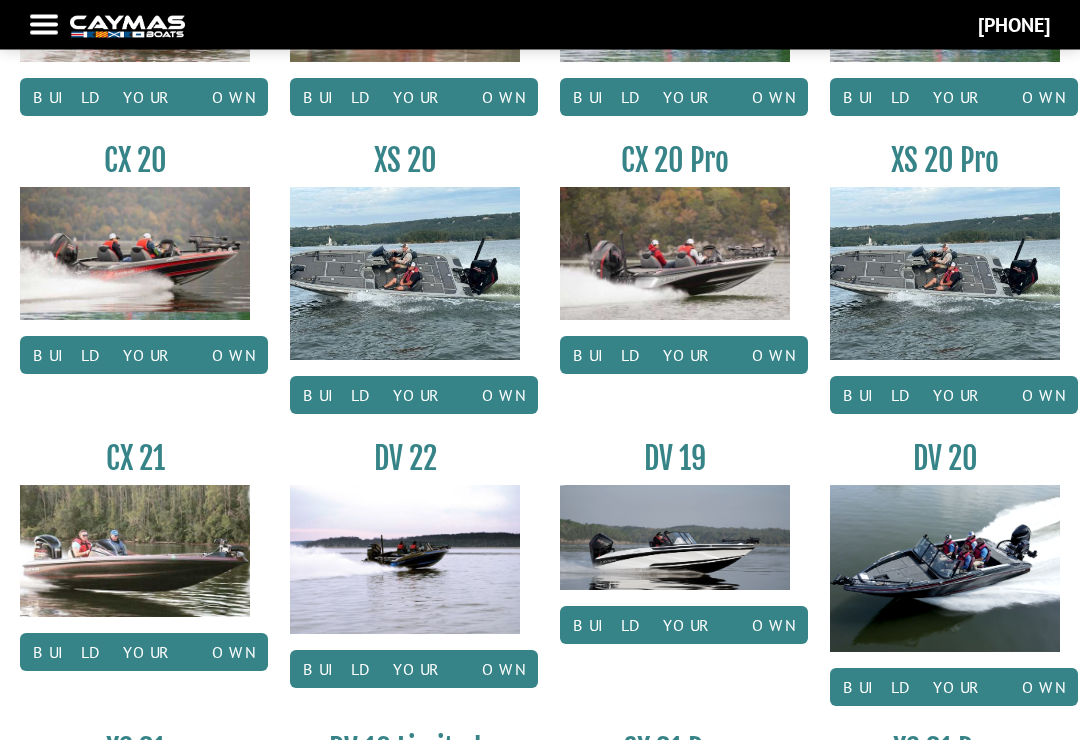 scroll, scrollTop: 1770, scrollLeft: 0, axis: vertical 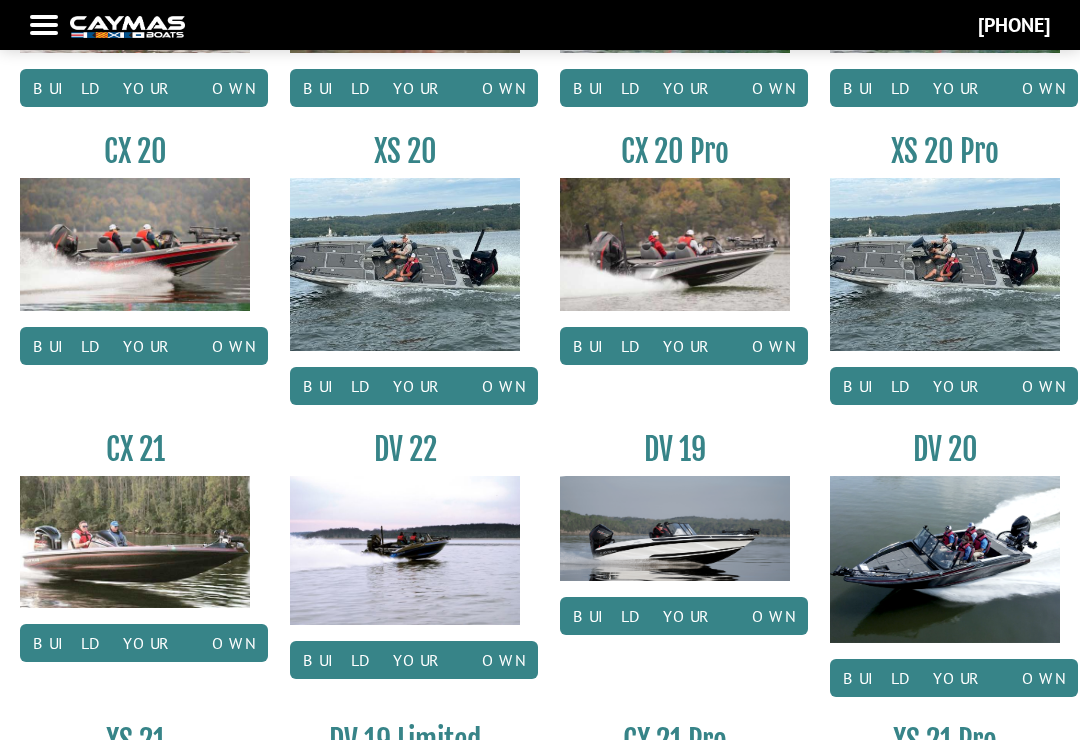 click on "Build your own" at bounding box center (414, 660) 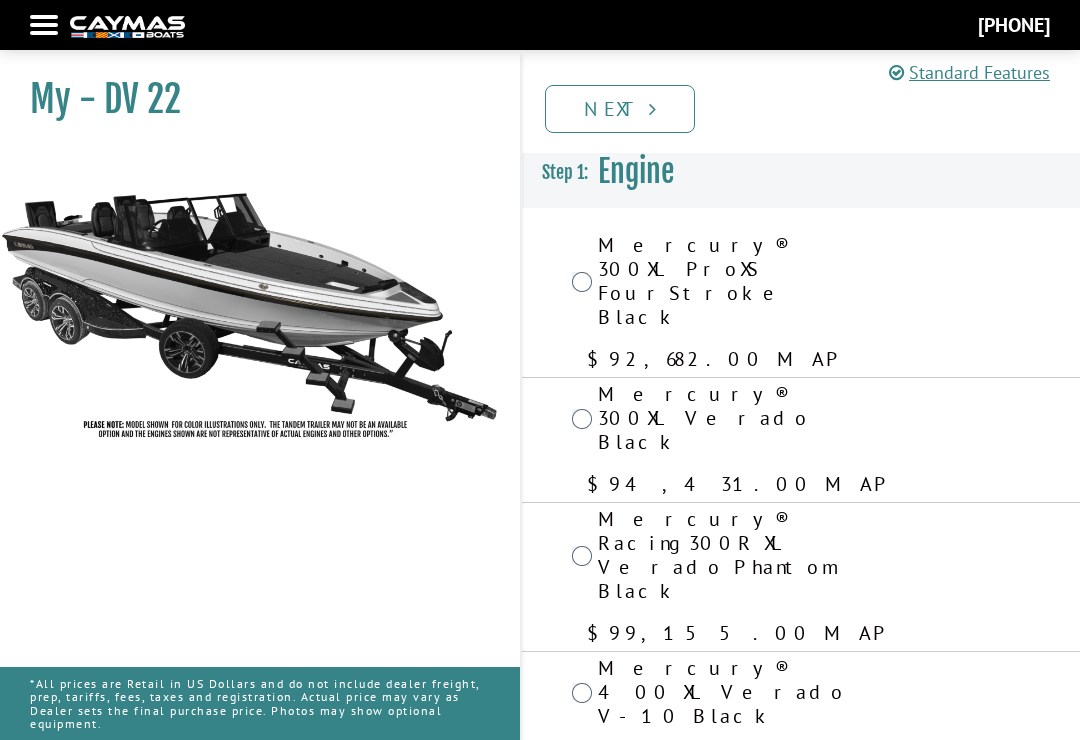 scroll, scrollTop: 18, scrollLeft: 0, axis: vertical 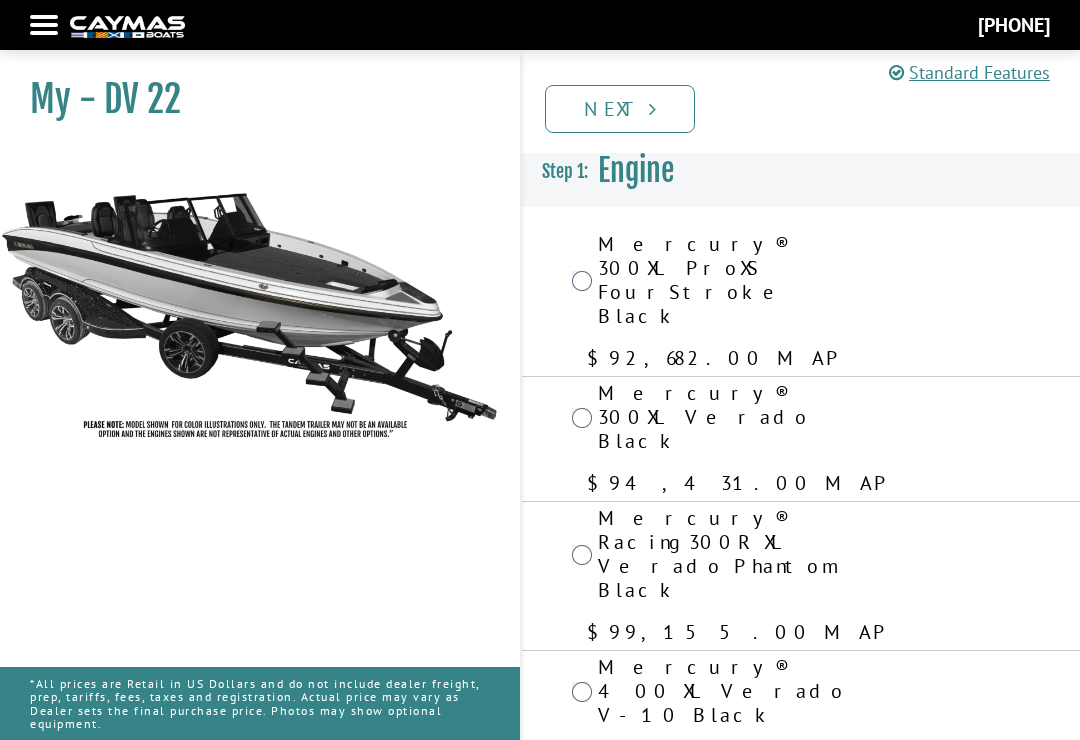 click on "Mercury® 400 XL Verado V-10 Black
$104,484.00 MAP" at bounding box center (801, 713) 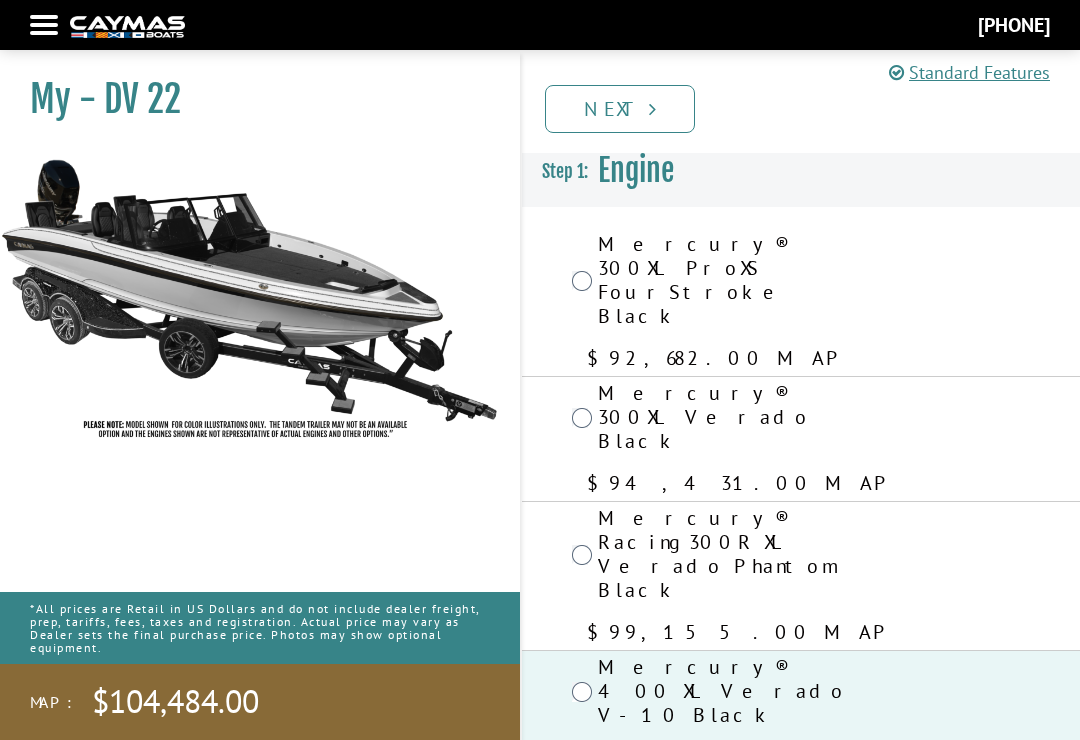 click on "Next" at bounding box center [620, 109] 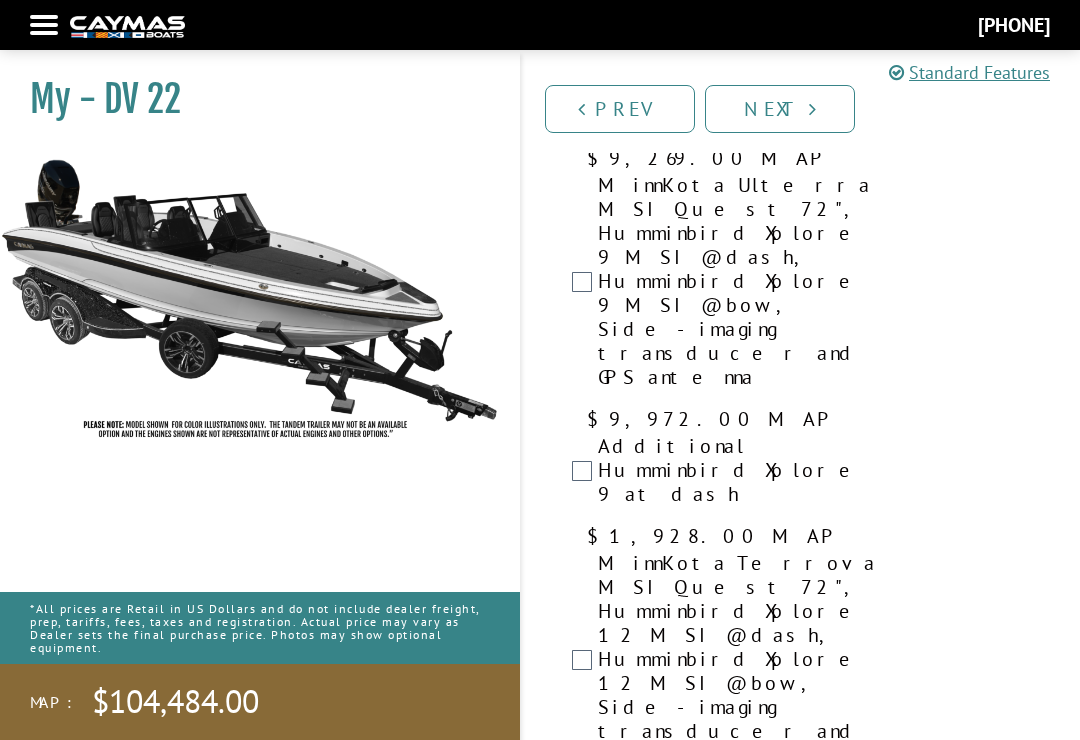 click on "Next" at bounding box center [780, 109] 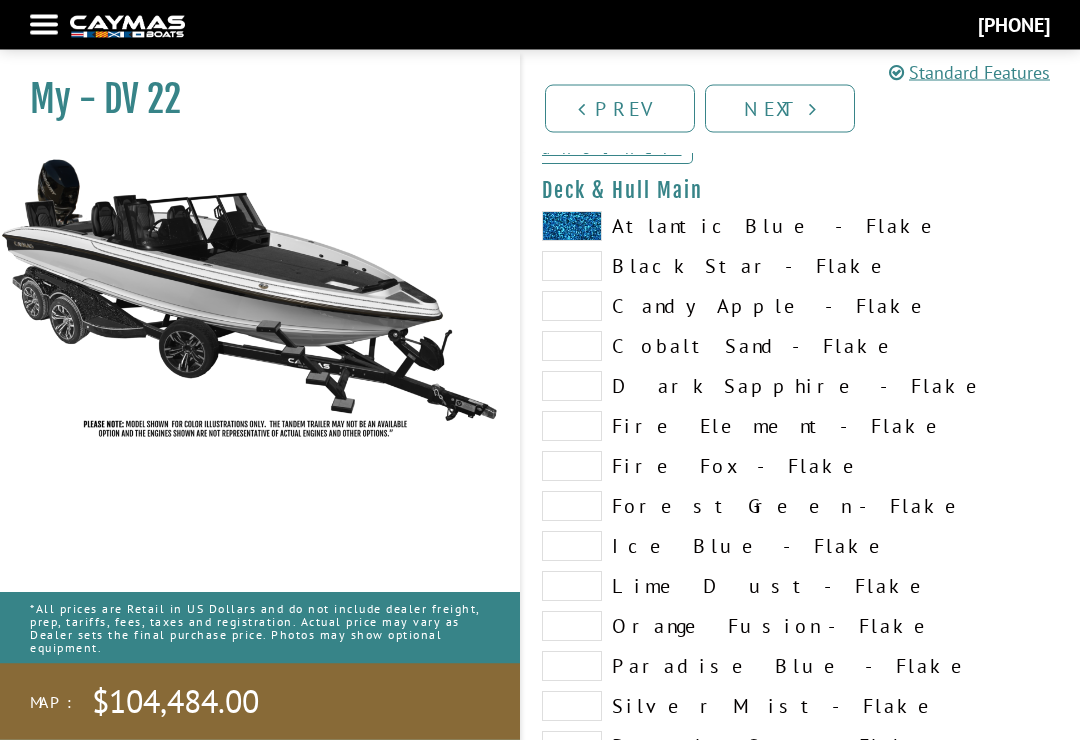 scroll, scrollTop: 232, scrollLeft: 0, axis: vertical 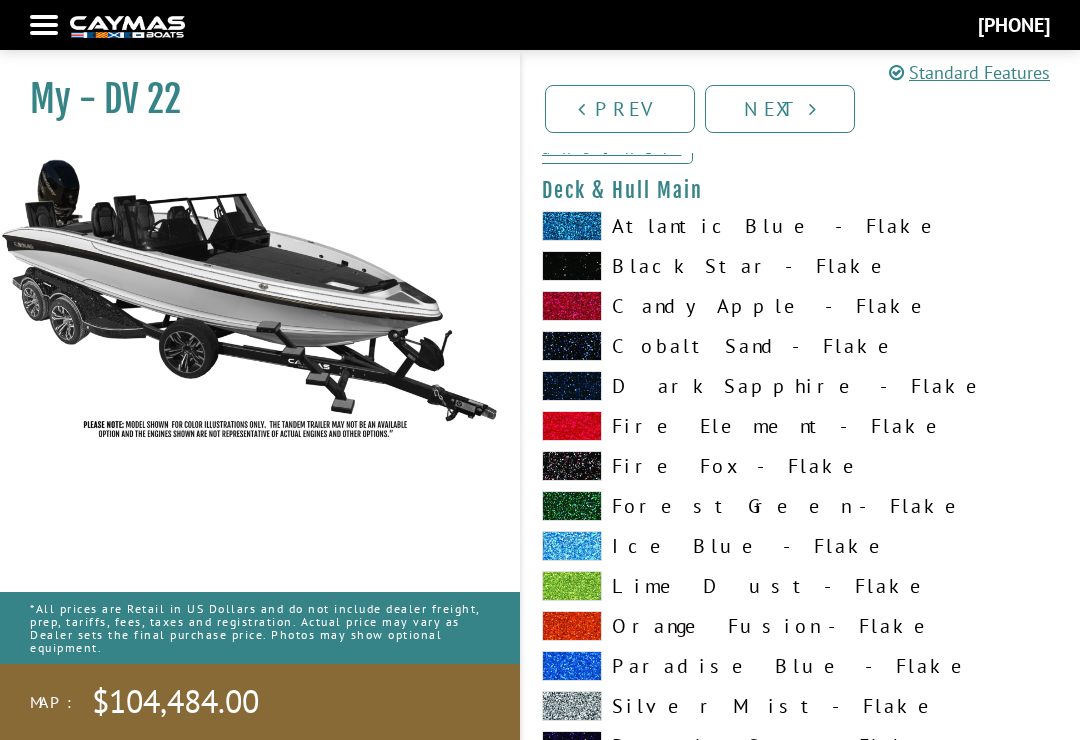 click at bounding box center (572, 586) 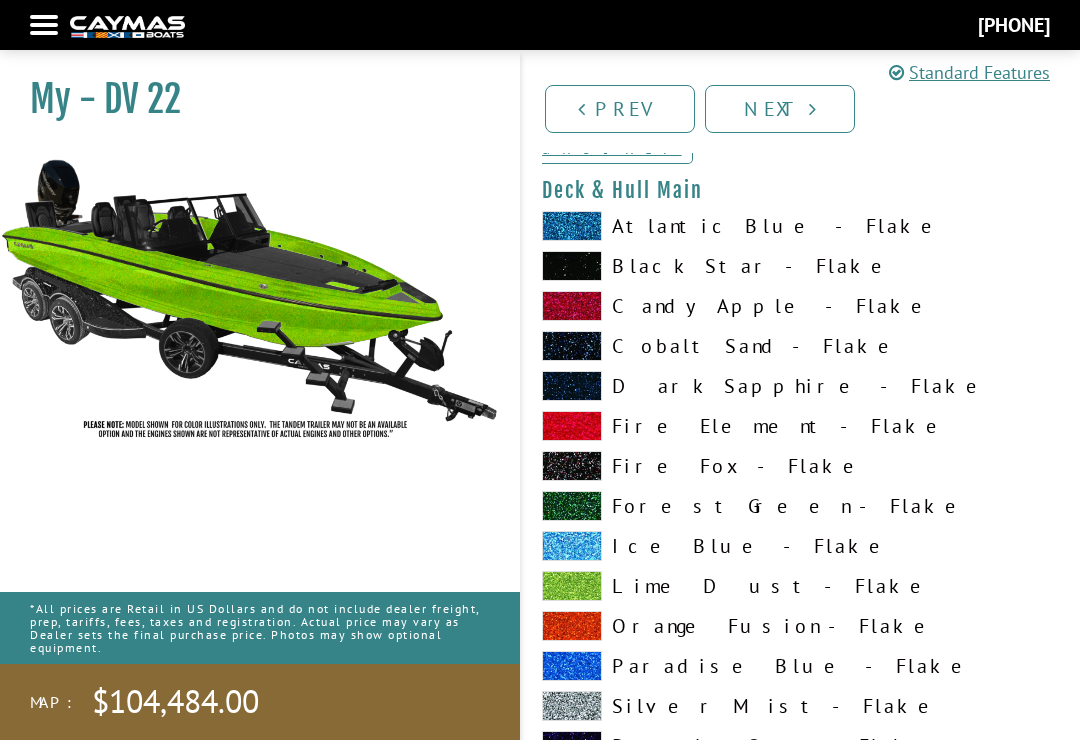 click at bounding box center (572, 706) 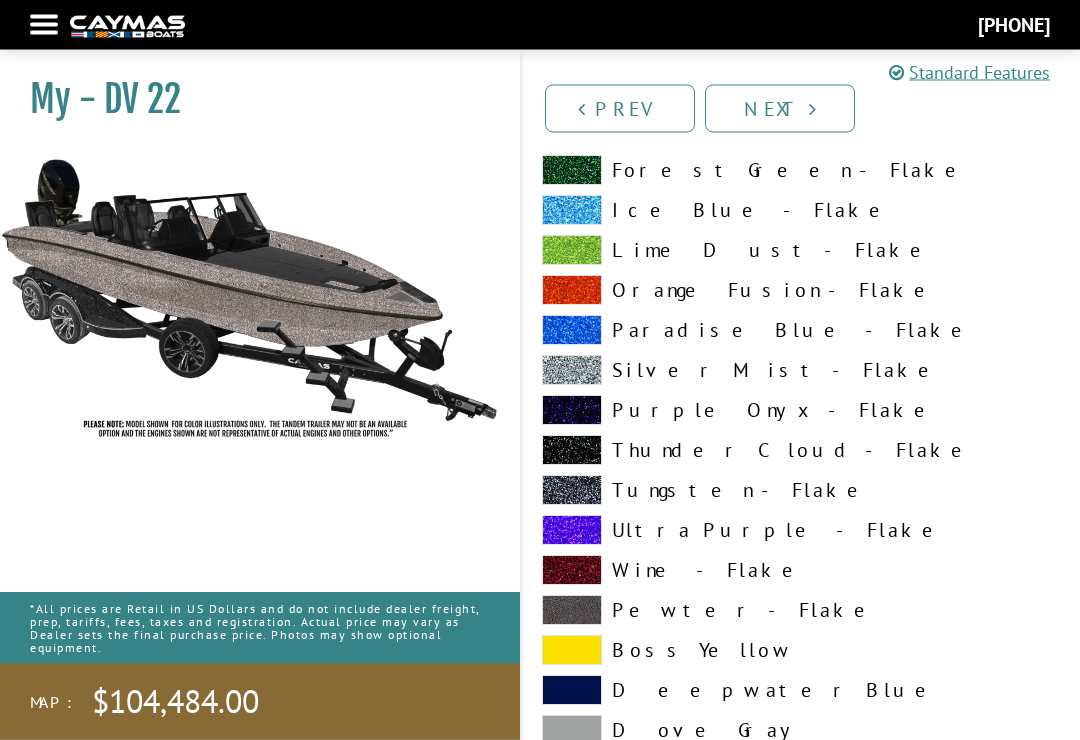scroll, scrollTop: 568, scrollLeft: 0, axis: vertical 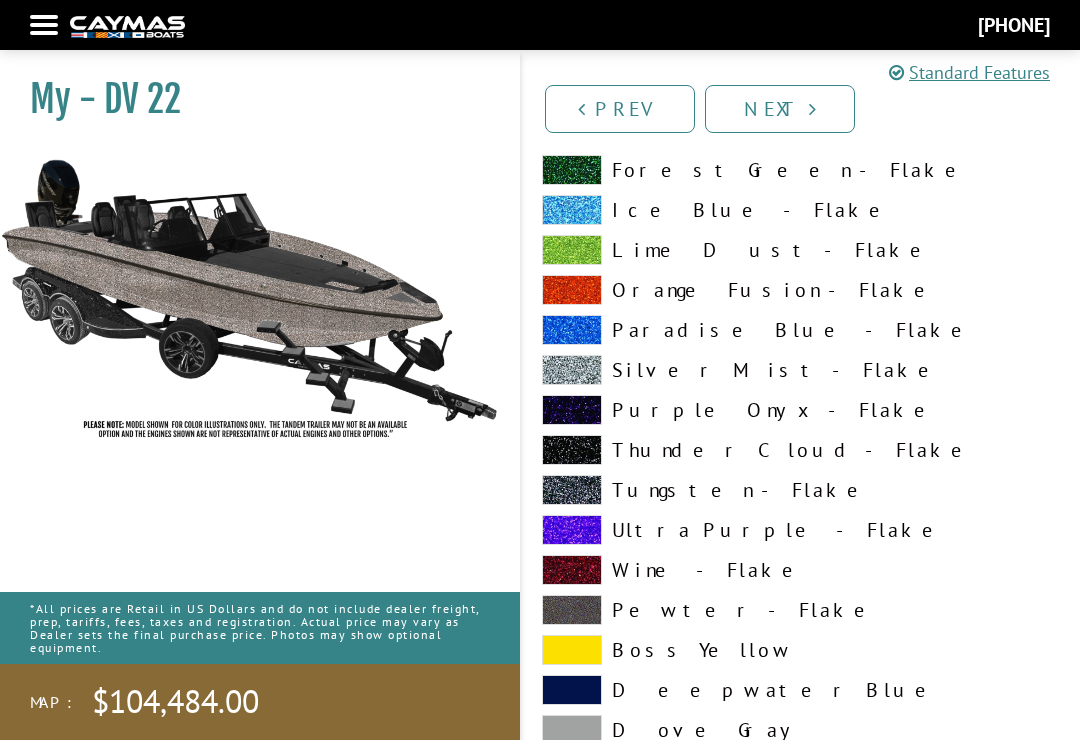 click on "Pewter - Flake" at bounding box center (661, 610) 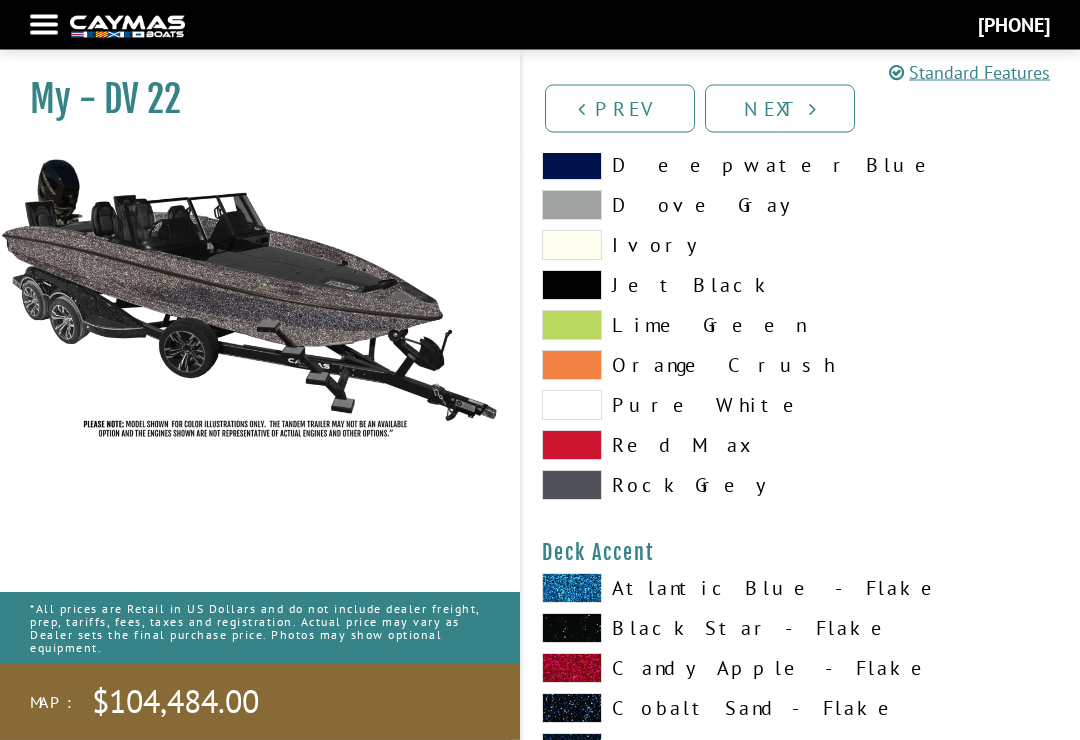 click at bounding box center (572, 589) 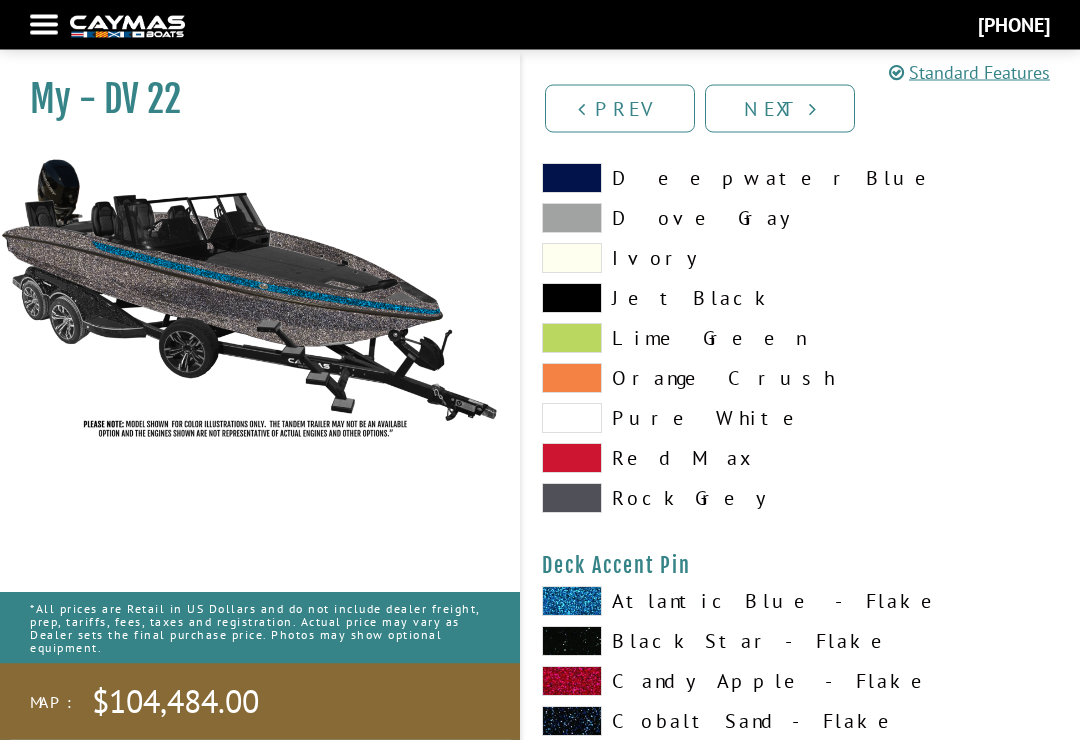 scroll, scrollTop: 2463, scrollLeft: 0, axis: vertical 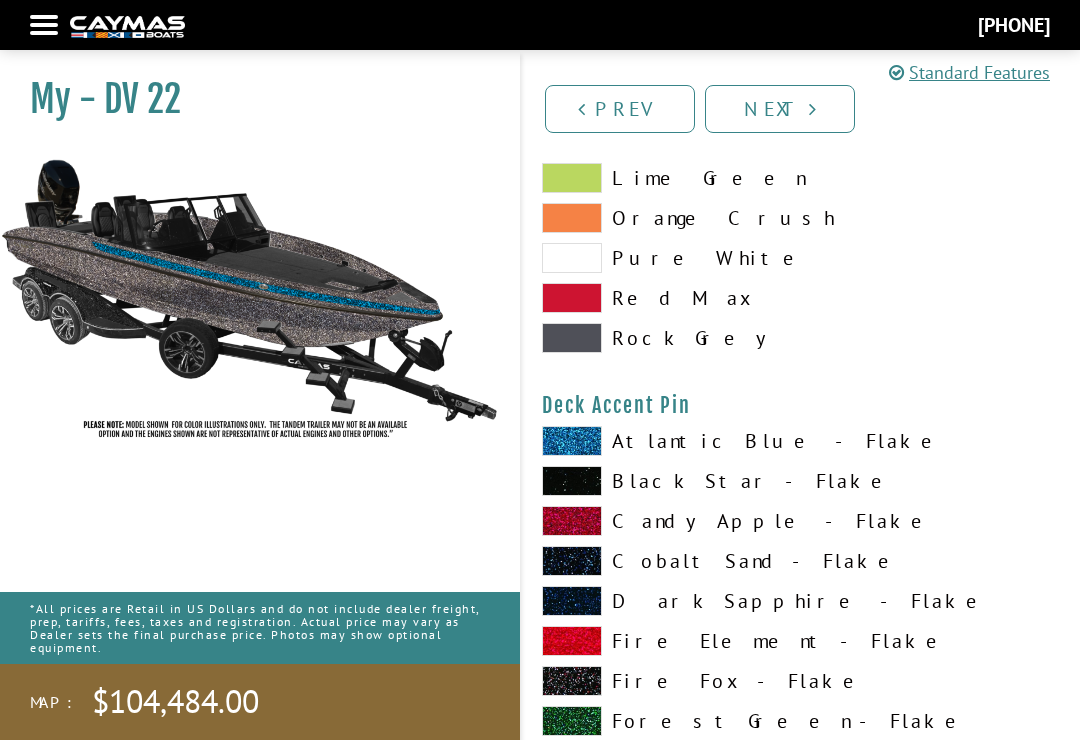 click at bounding box center (572, 521) 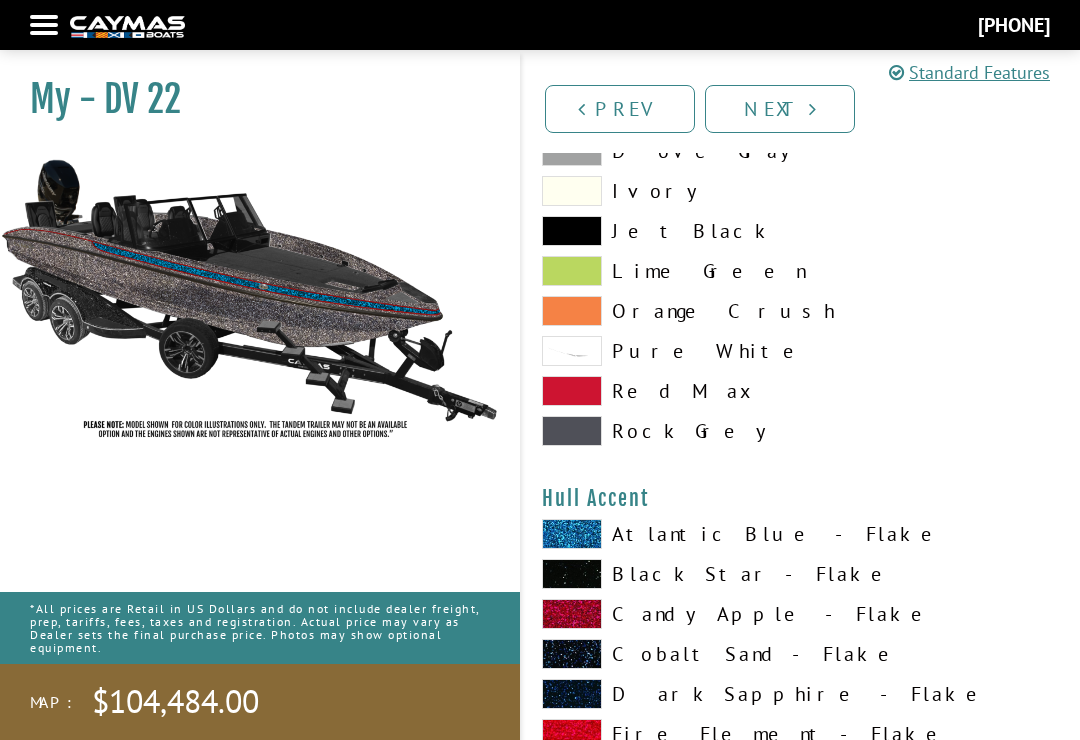 scroll, scrollTop: 4874, scrollLeft: 0, axis: vertical 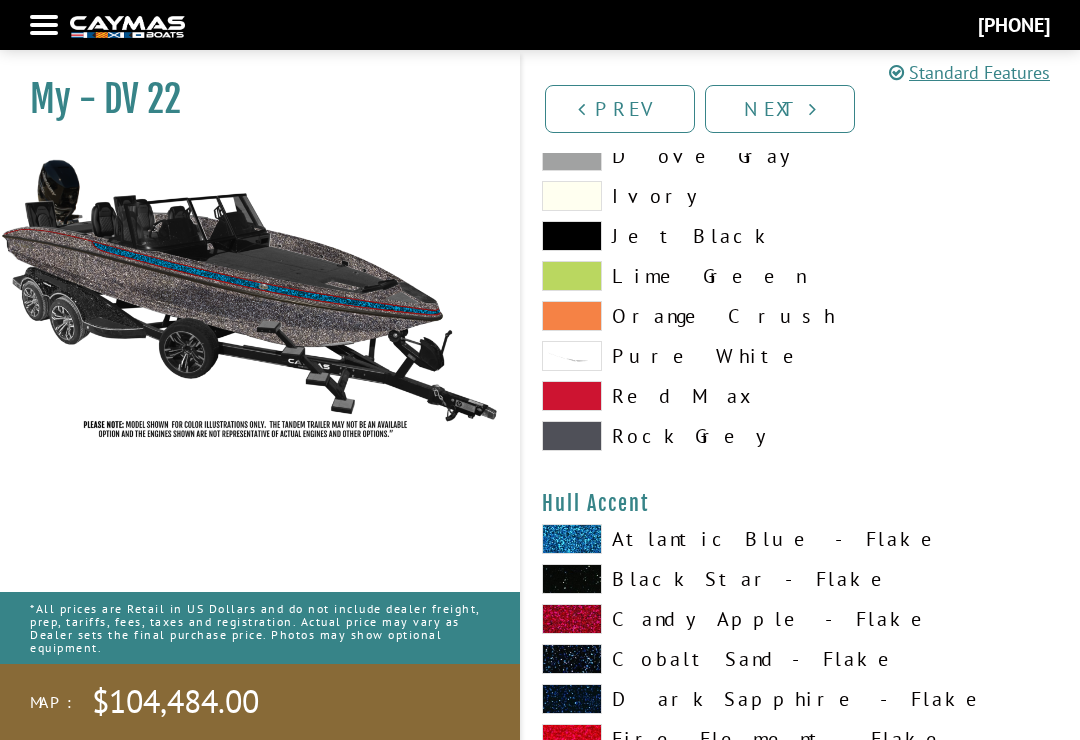 click at bounding box center [572, 539] 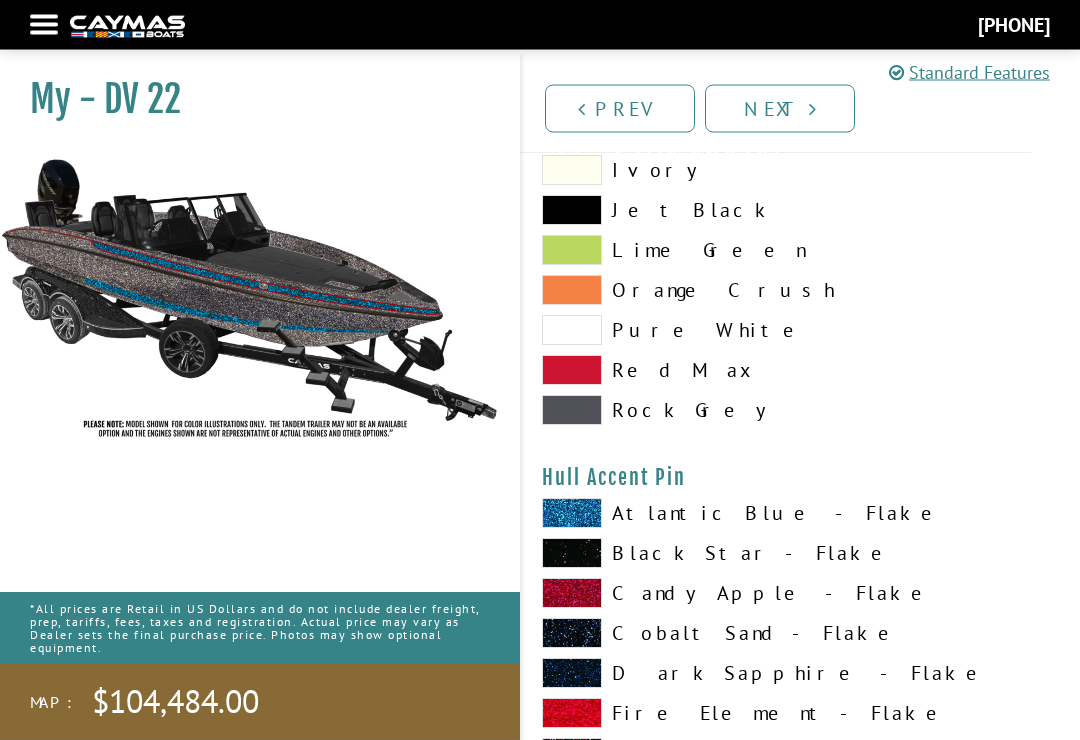 scroll, scrollTop: 6124, scrollLeft: 0, axis: vertical 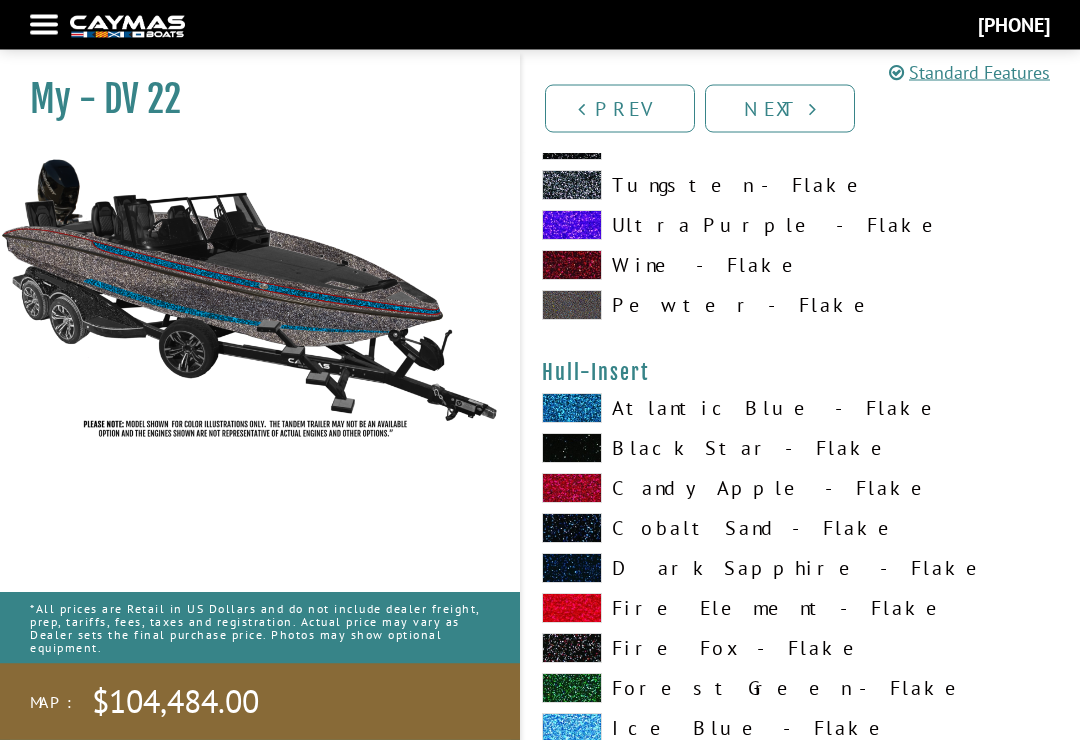 click at bounding box center (572, 409) 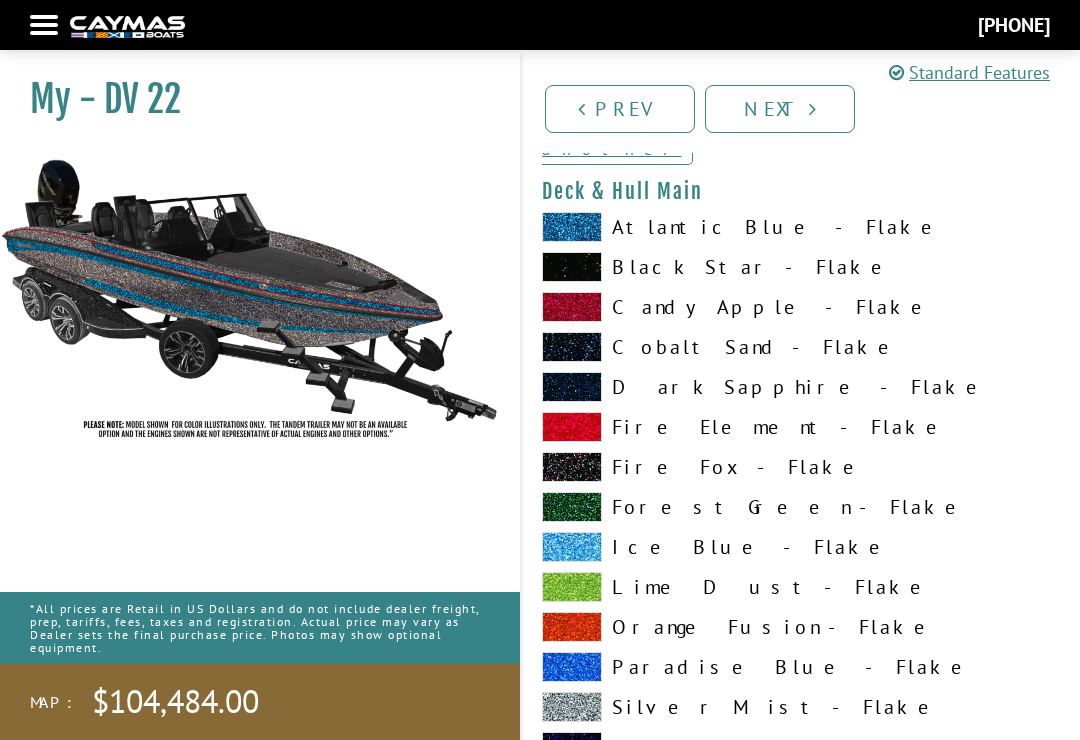 scroll, scrollTop: 253, scrollLeft: 0, axis: vertical 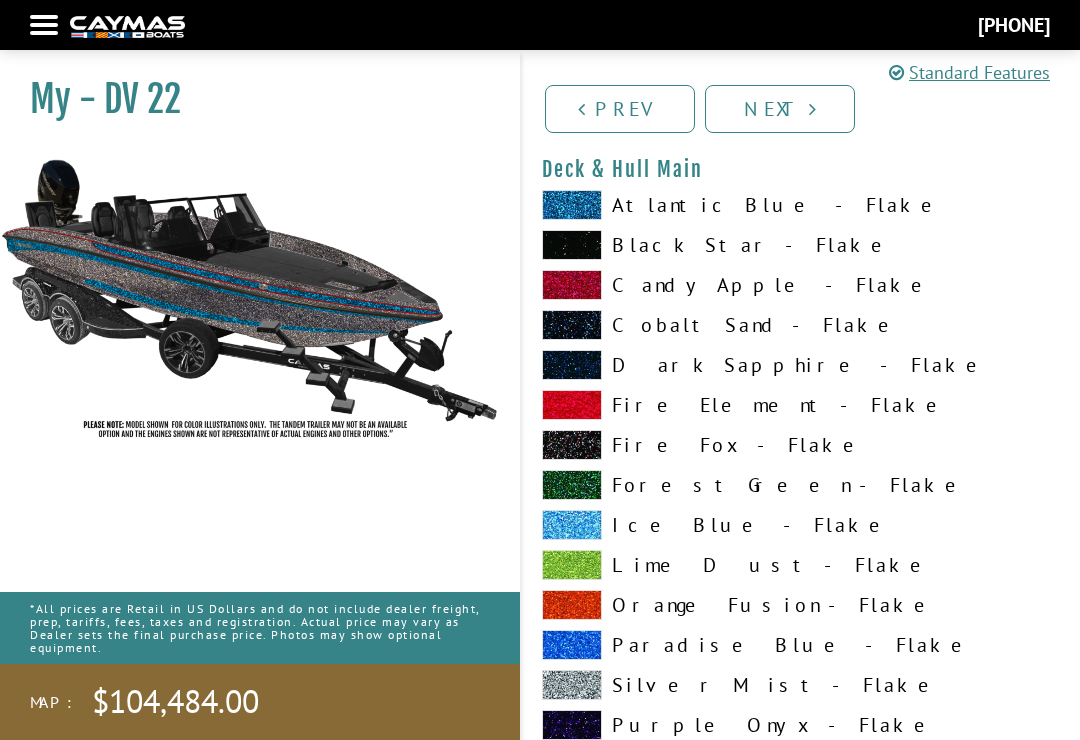 click at bounding box center (572, 725) 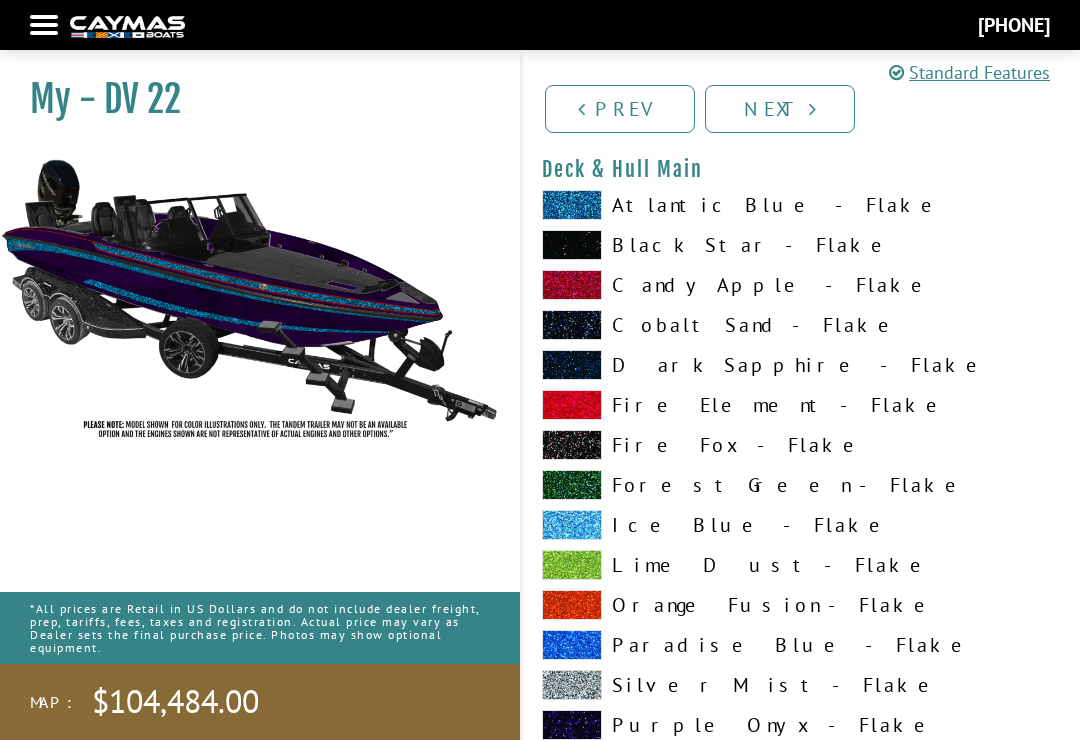 click at bounding box center [572, 685] 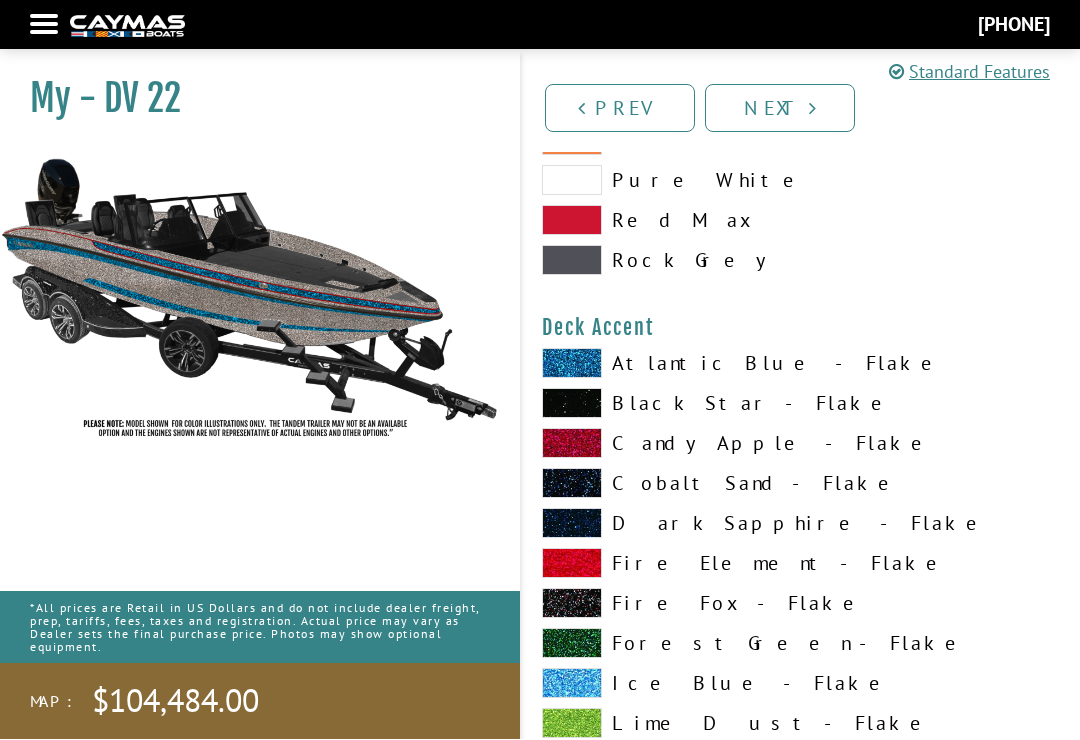 click at bounding box center (572, 684) 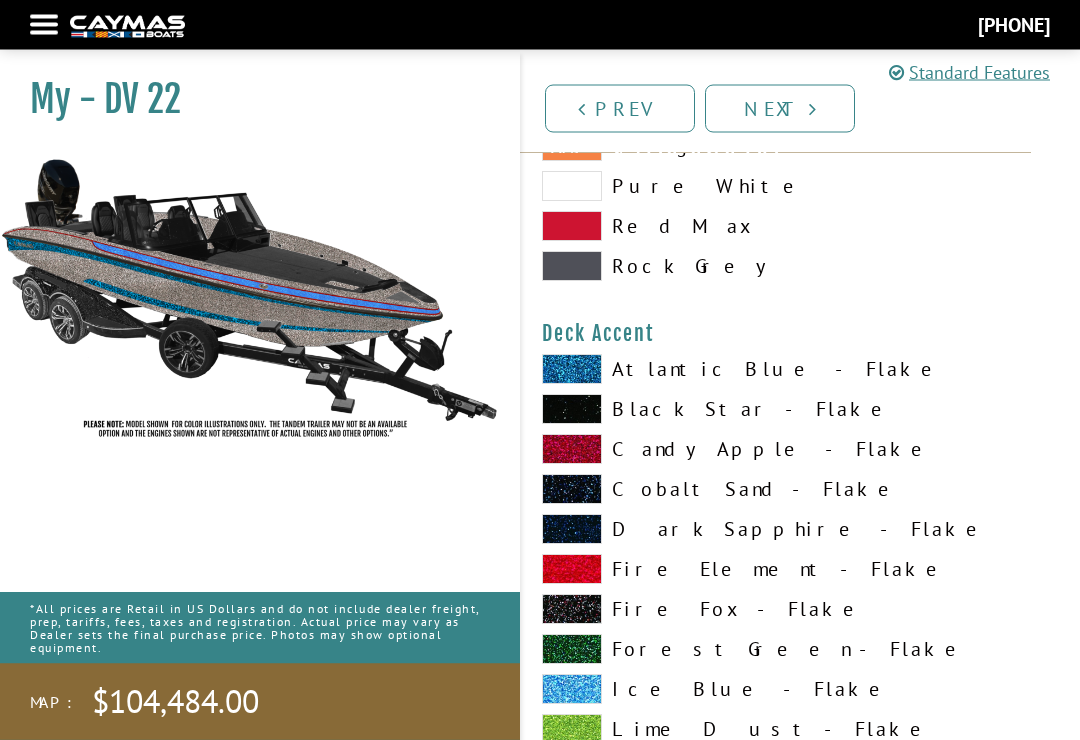 scroll, scrollTop: 1314, scrollLeft: 0, axis: vertical 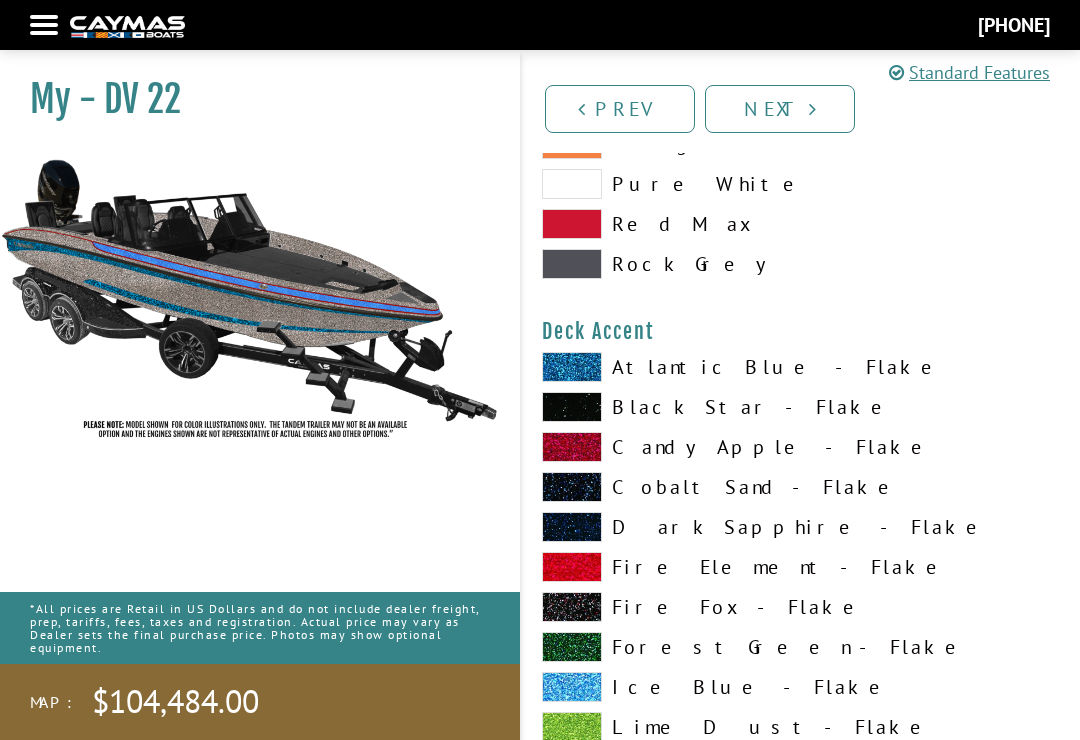 click at bounding box center [572, 367] 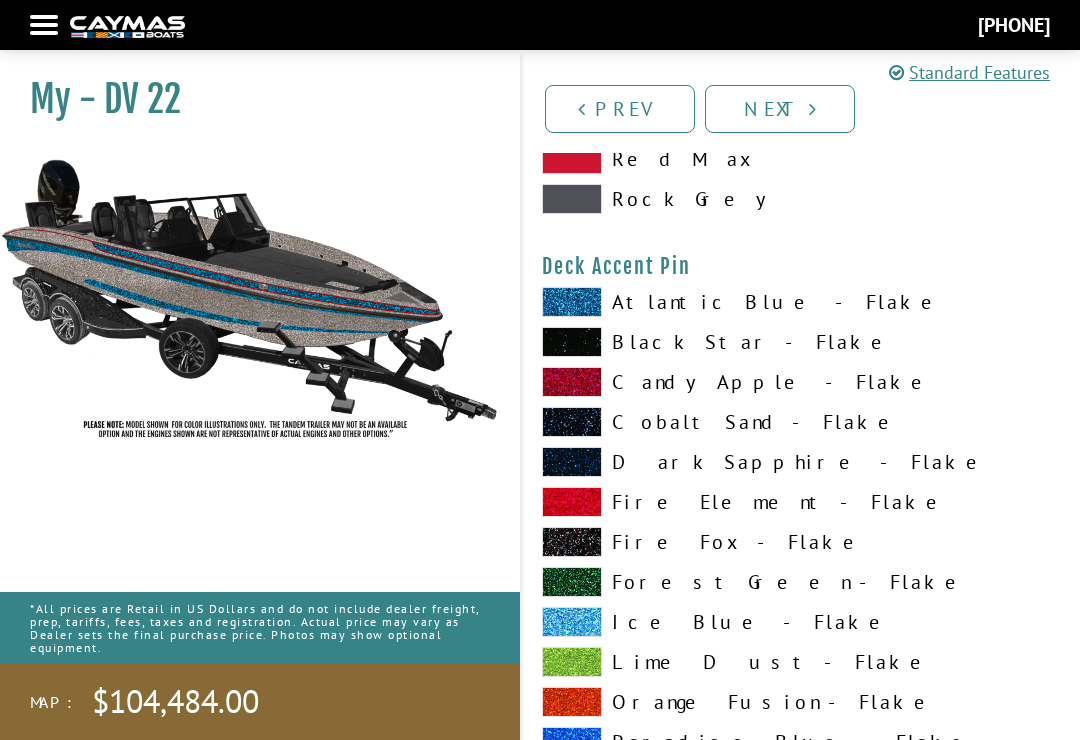 scroll, scrollTop: 2603, scrollLeft: 0, axis: vertical 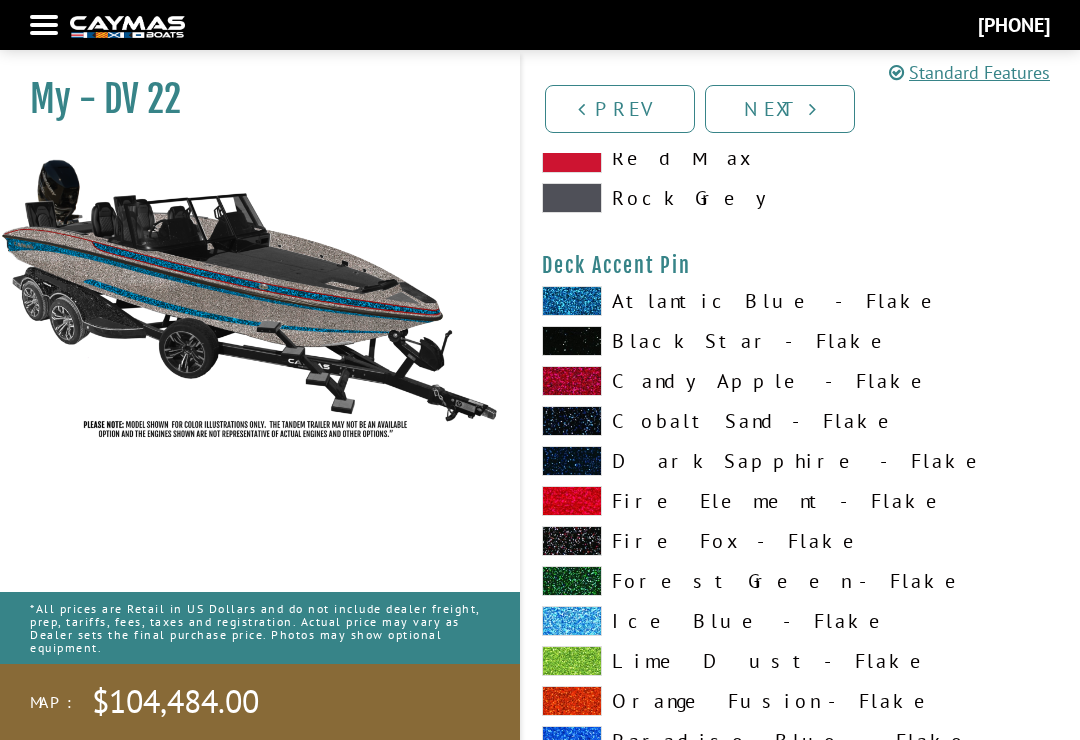 click at bounding box center [572, 661] 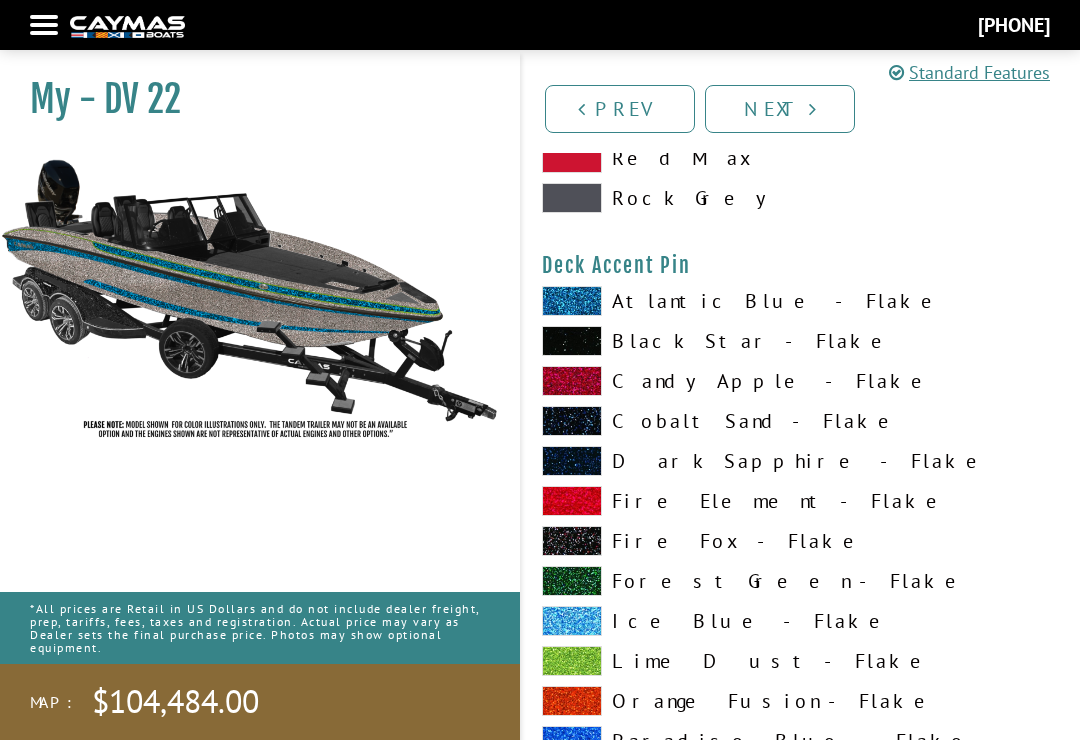 click at bounding box center [572, 621] 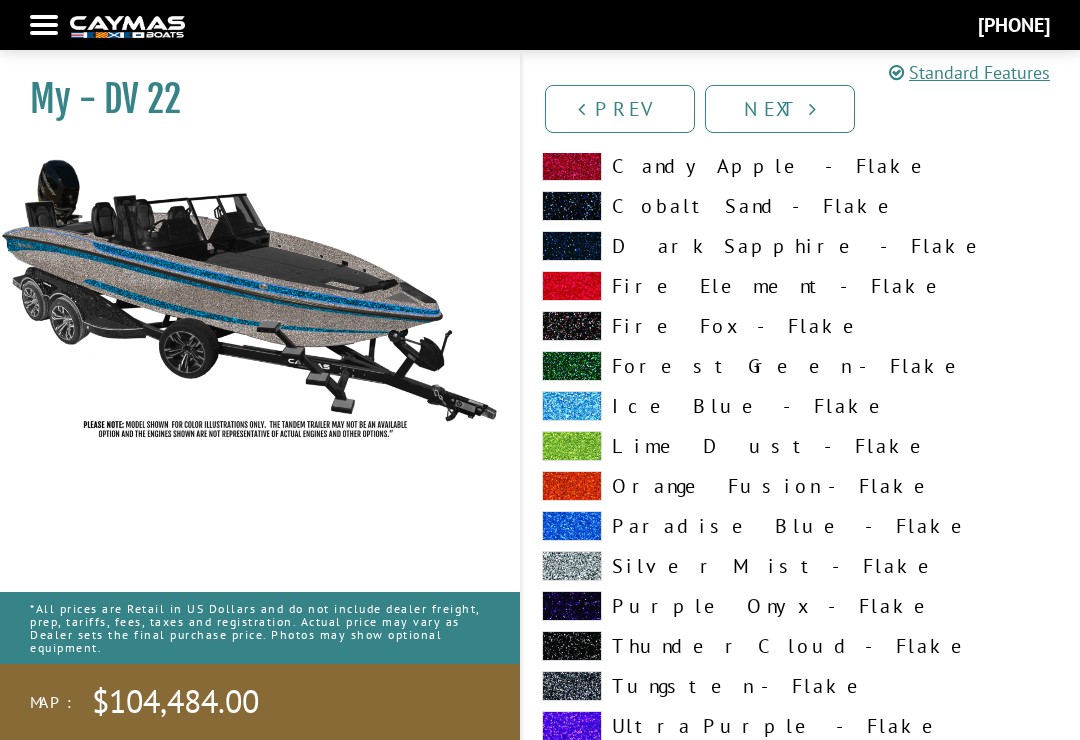 scroll, scrollTop: 2826, scrollLeft: 0, axis: vertical 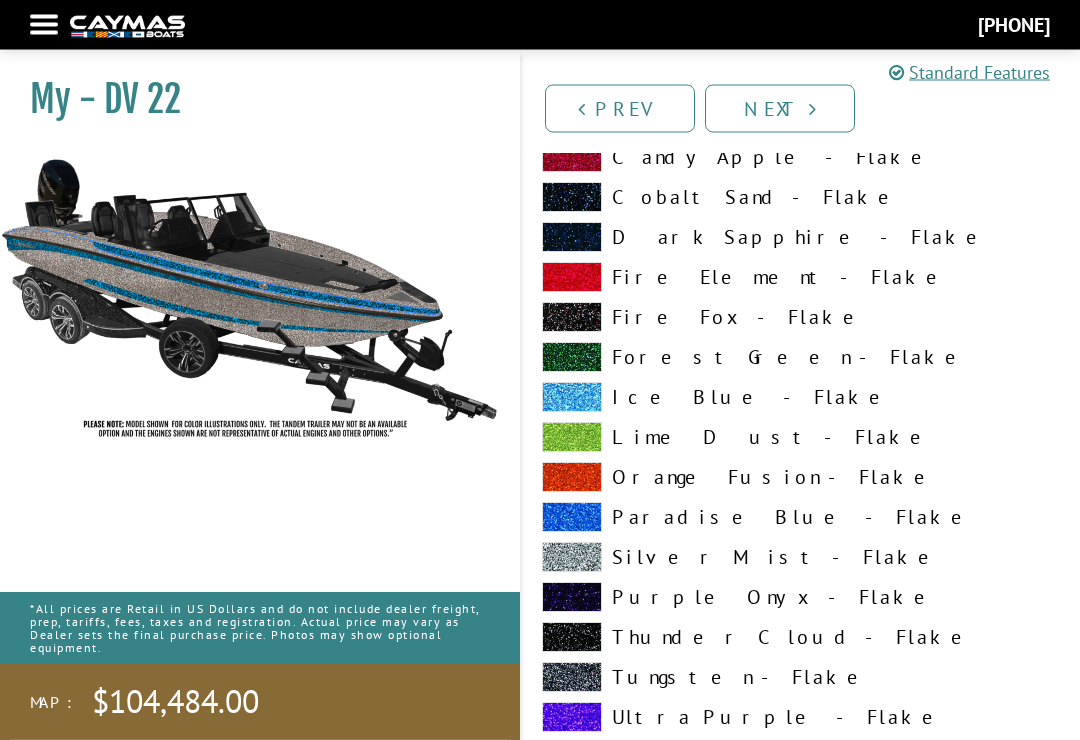 click at bounding box center [572, 678] 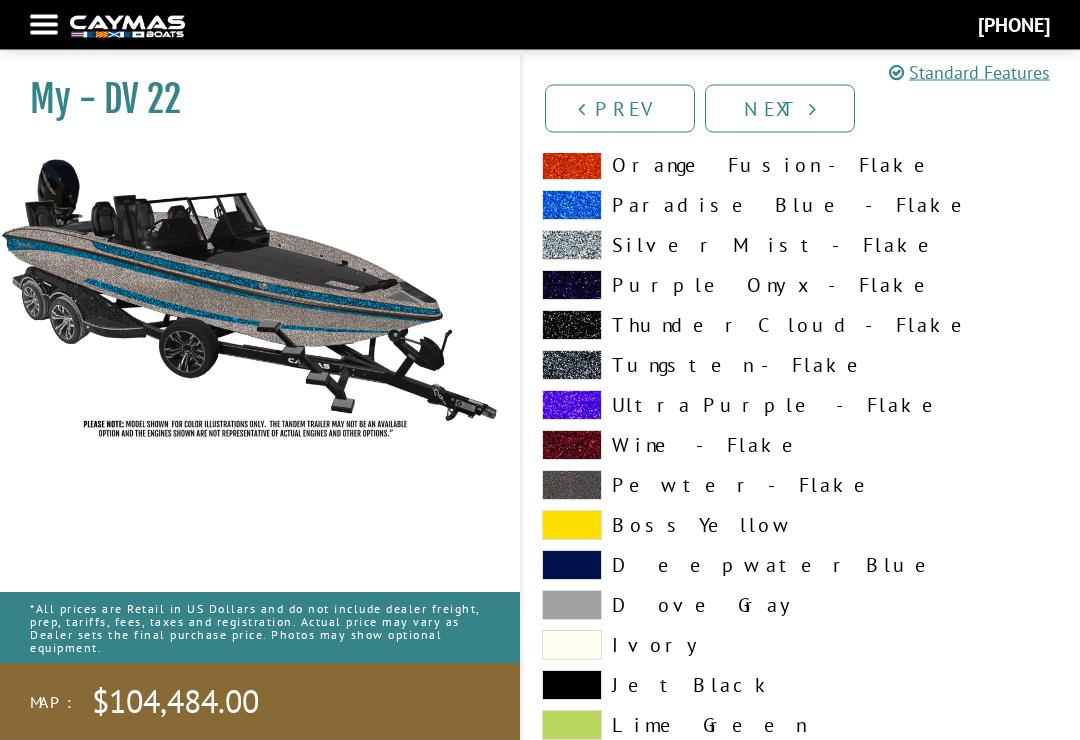 scroll, scrollTop: 695, scrollLeft: 0, axis: vertical 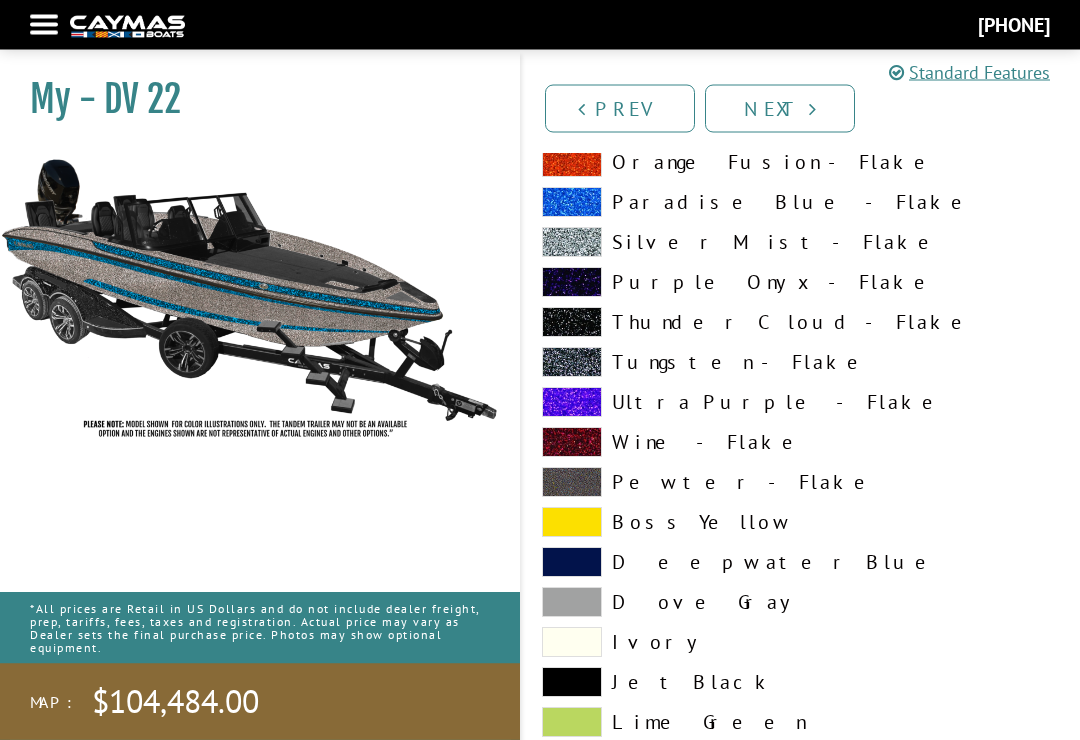 click at bounding box center (572, 363) 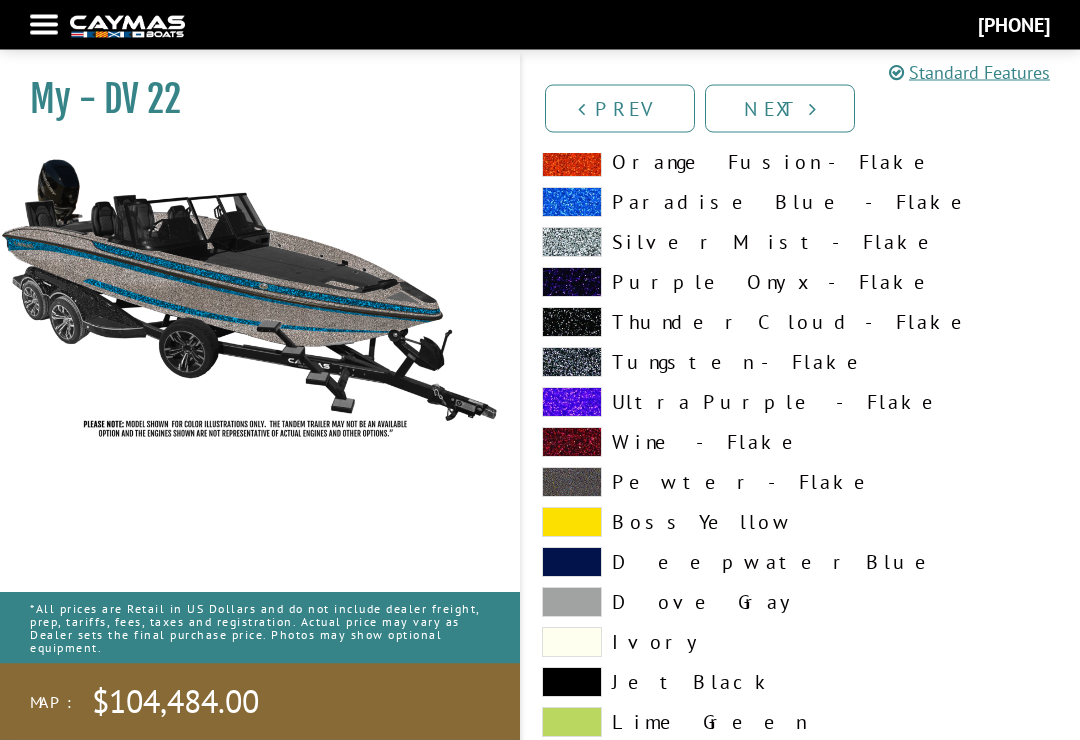 scroll, scrollTop: 696, scrollLeft: 0, axis: vertical 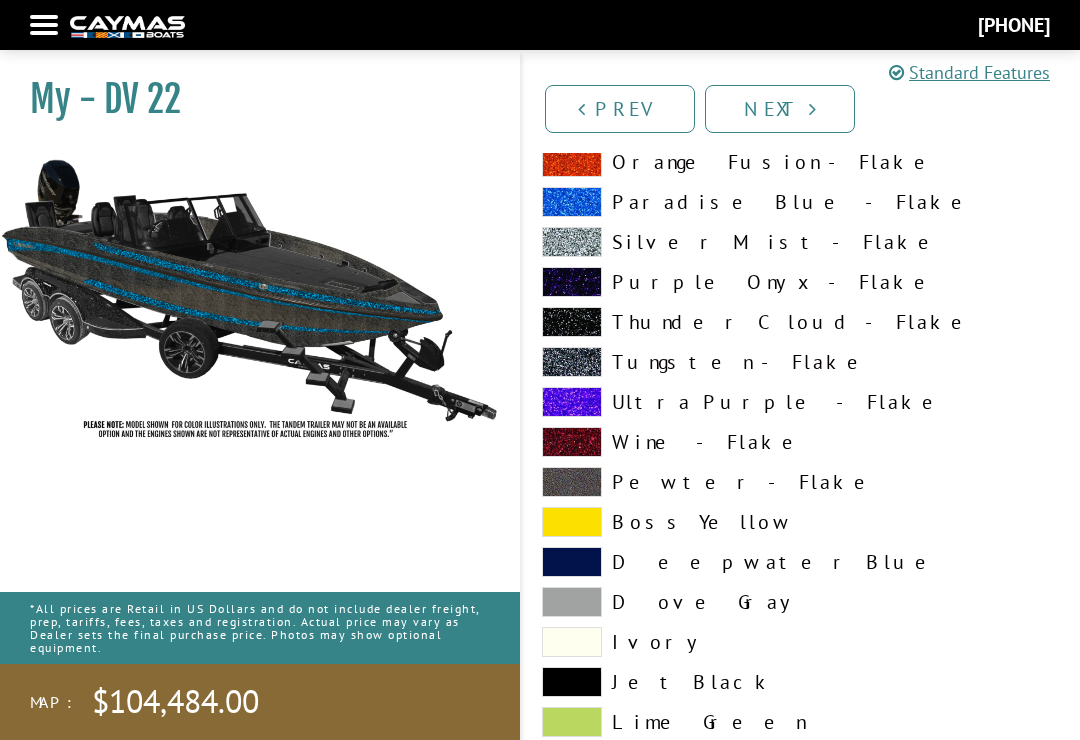 click on "My - DV 22" at bounding box center [250, 422] 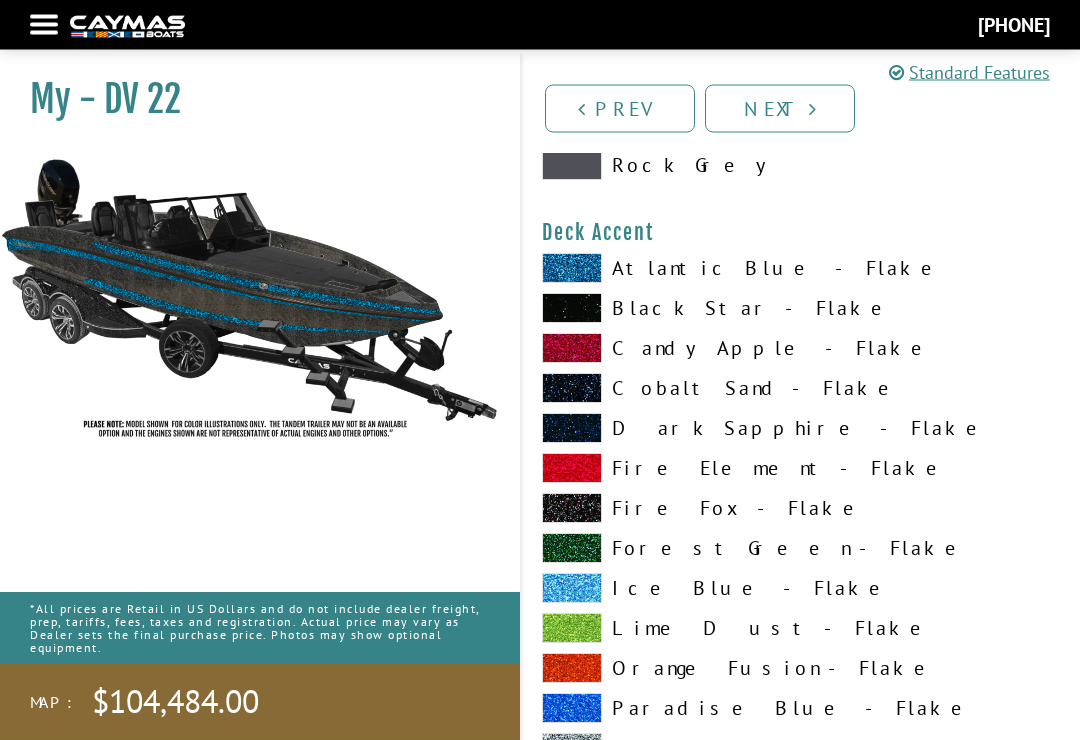 scroll, scrollTop: 1436, scrollLeft: 0, axis: vertical 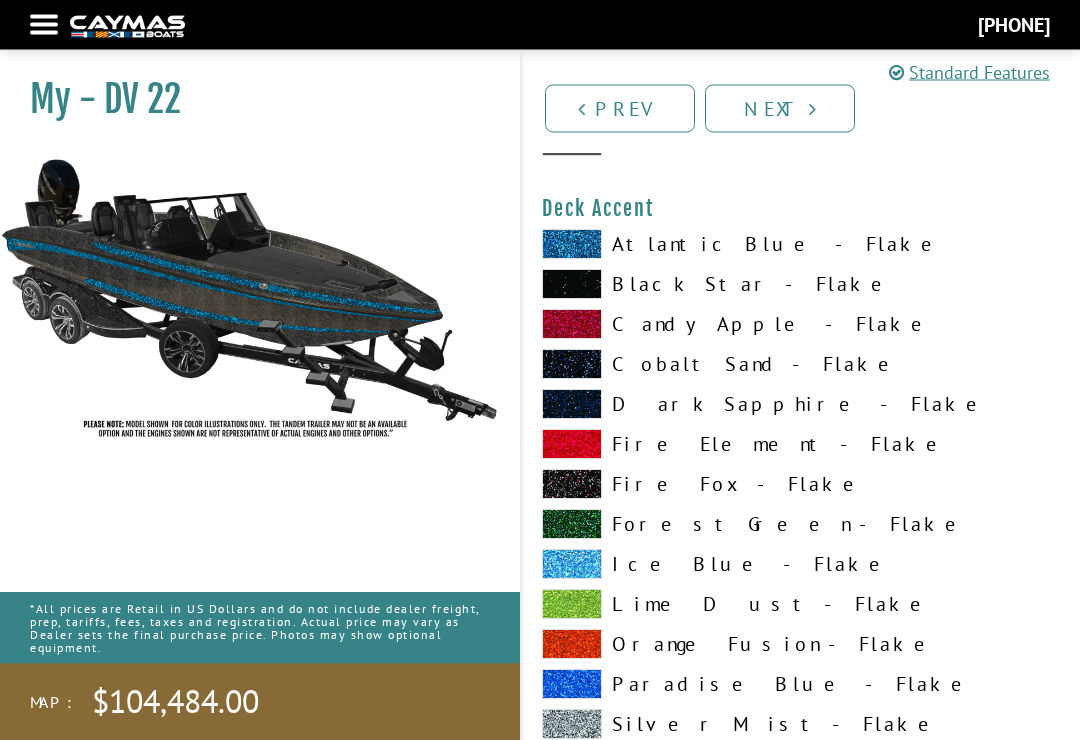 click at bounding box center [572, 565] 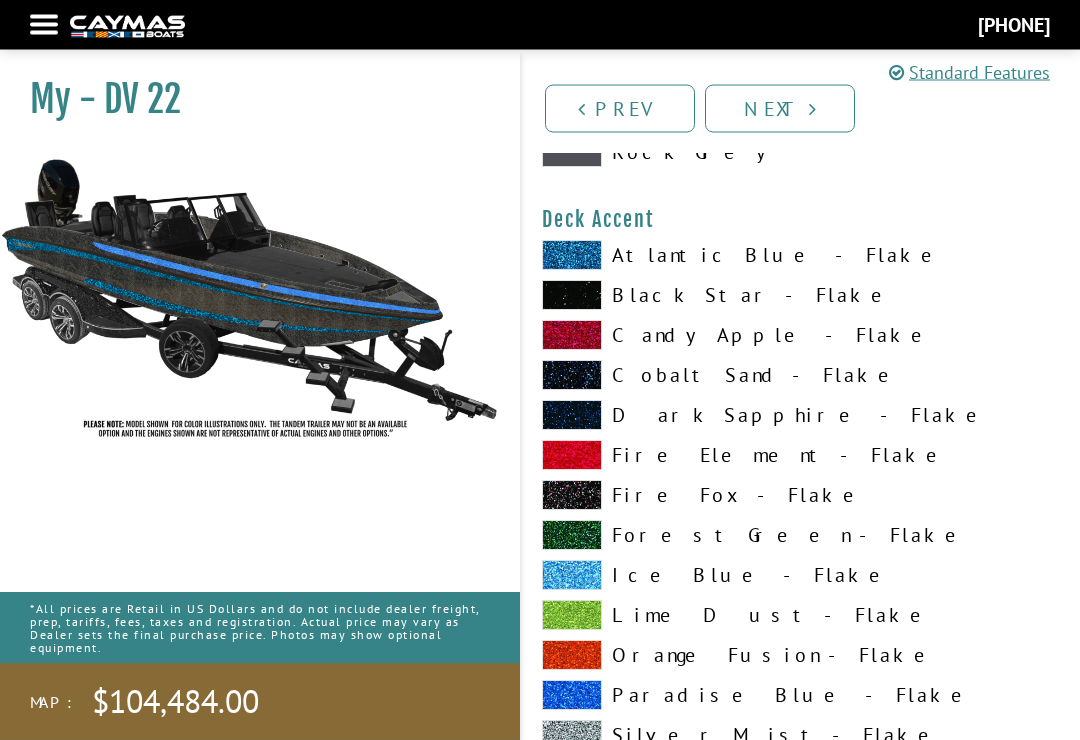 scroll, scrollTop: 1423, scrollLeft: 0, axis: vertical 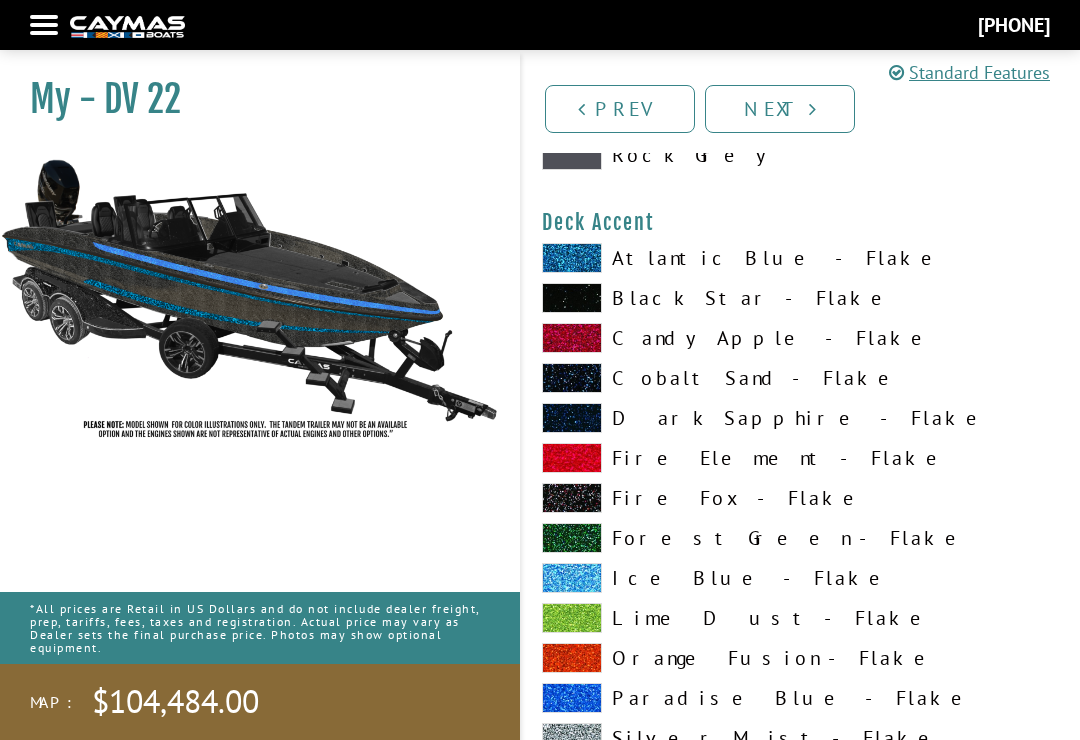 click at bounding box center (572, 258) 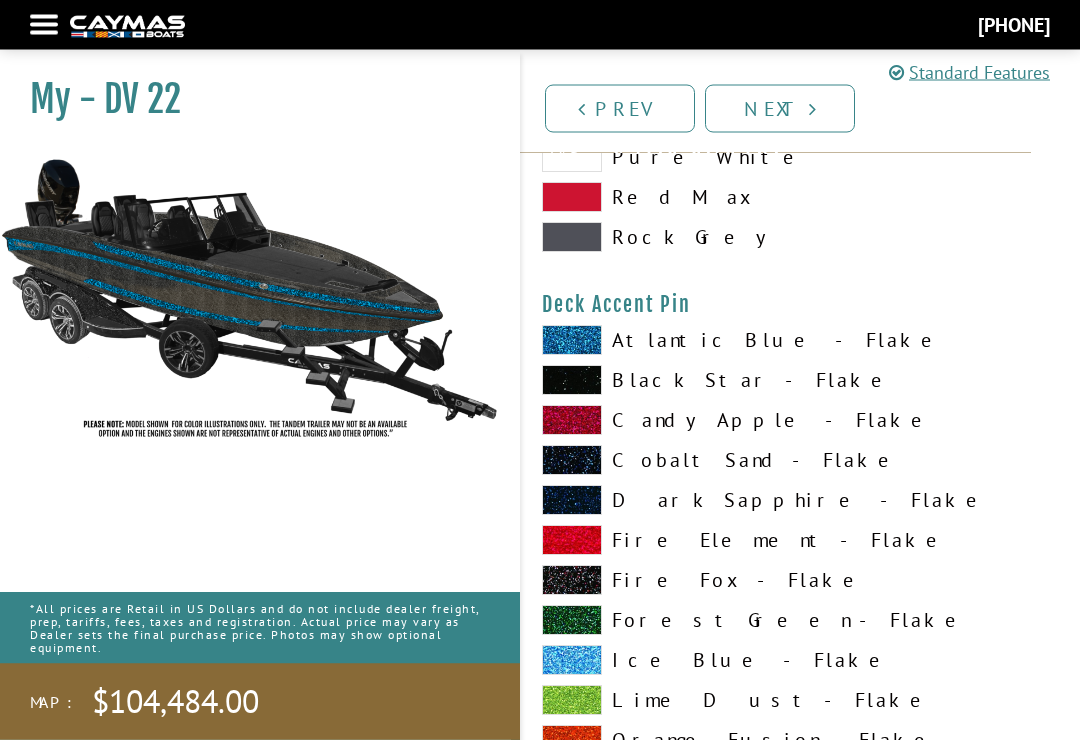 scroll, scrollTop: 2555, scrollLeft: 0, axis: vertical 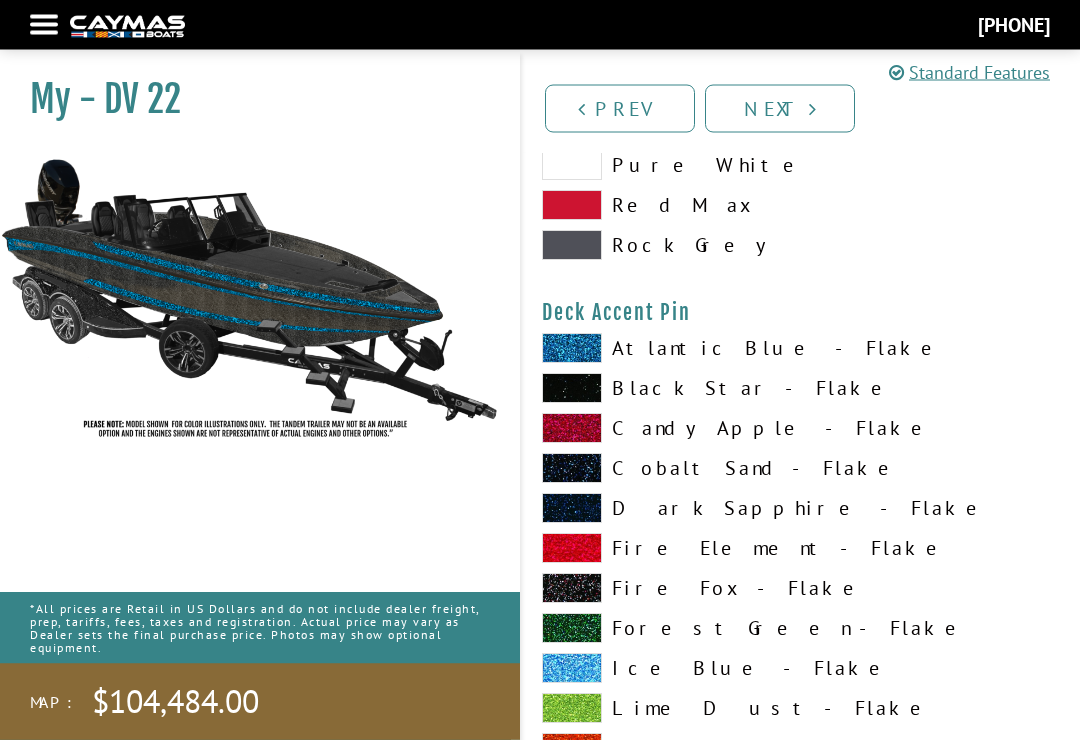 click at bounding box center [572, 669] 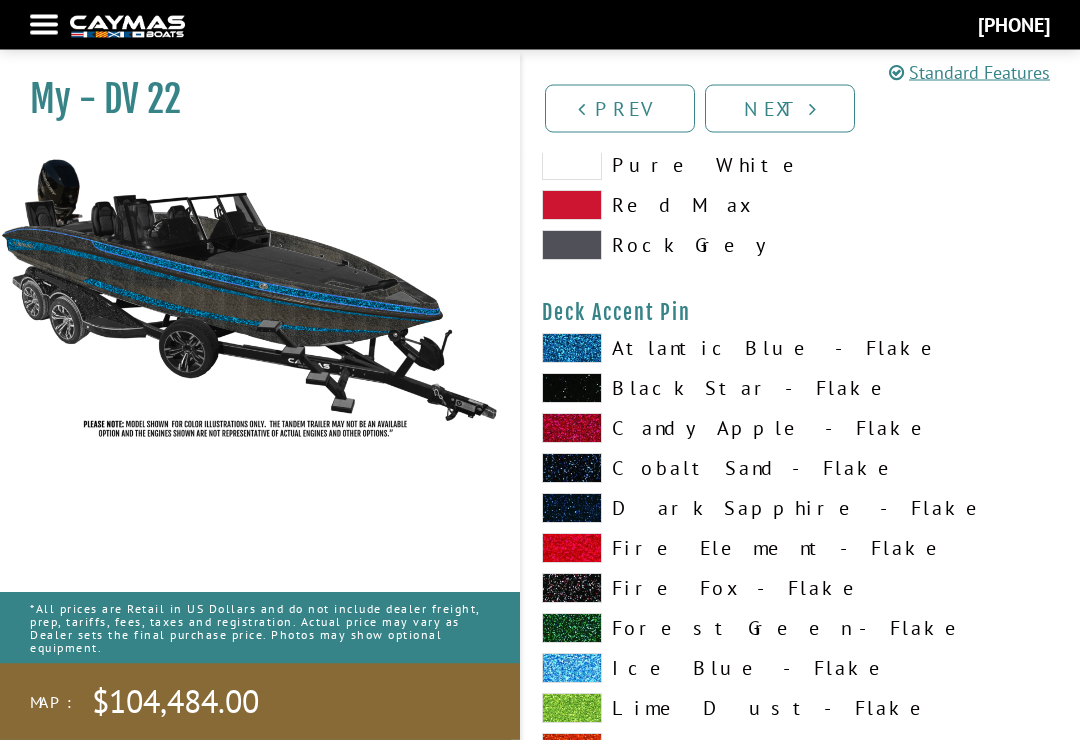 scroll, scrollTop: 2556, scrollLeft: 0, axis: vertical 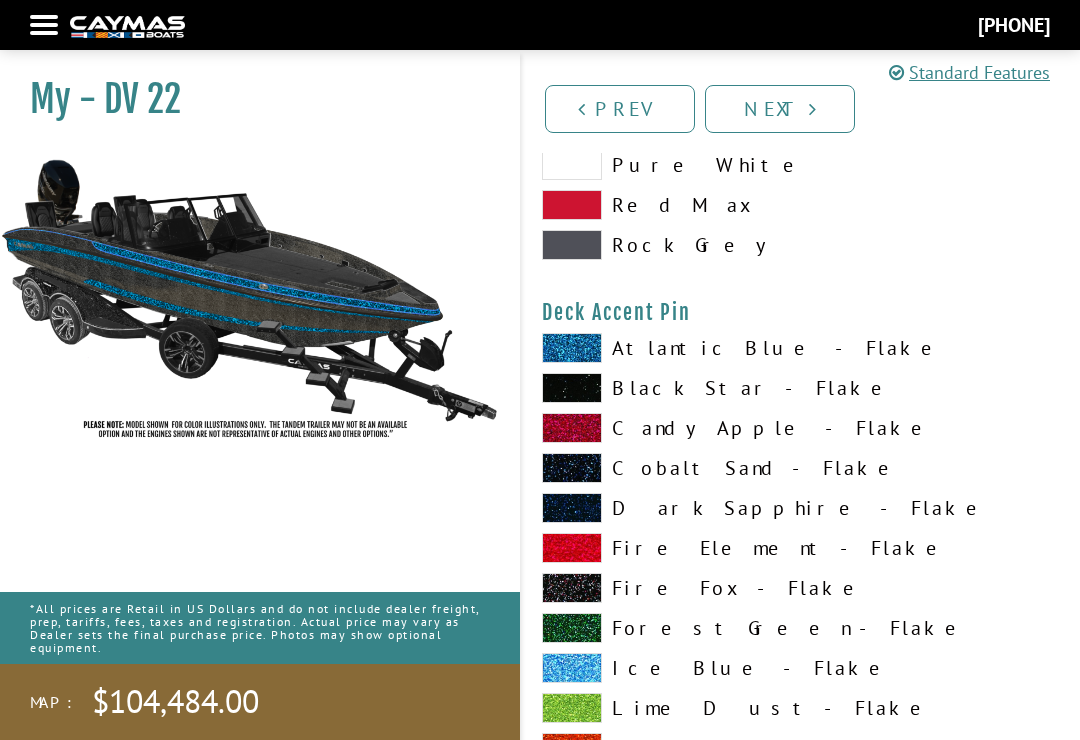 click at bounding box center (572, 348) 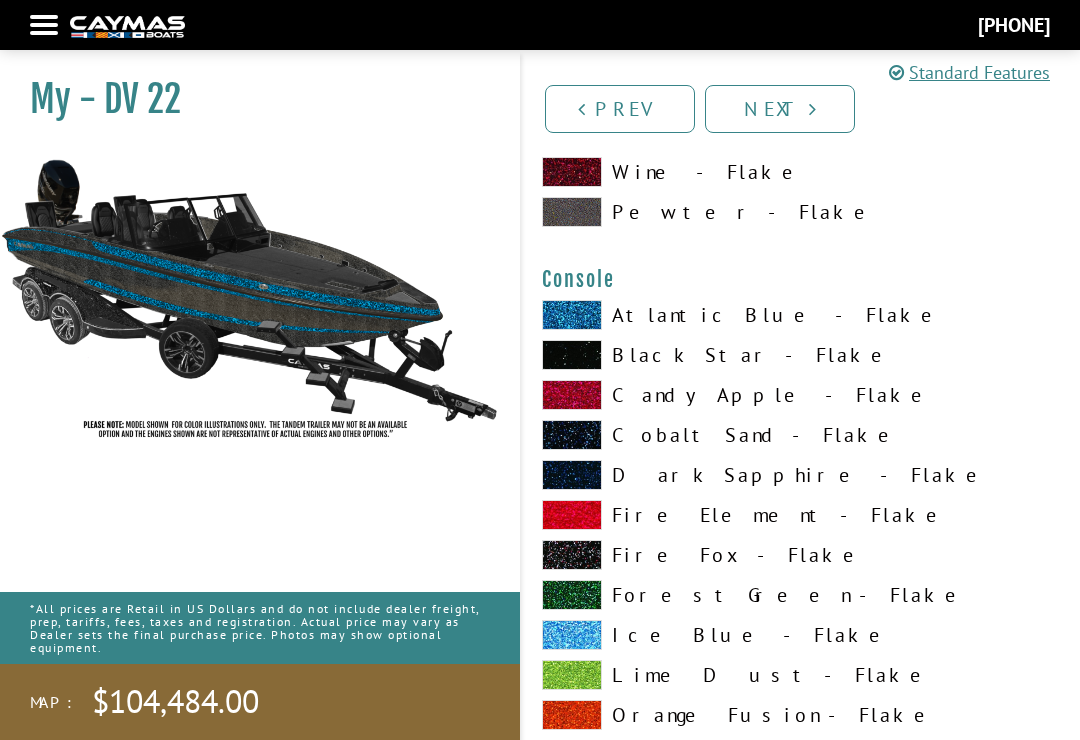 scroll, scrollTop: 3417, scrollLeft: 0, axis: vertical 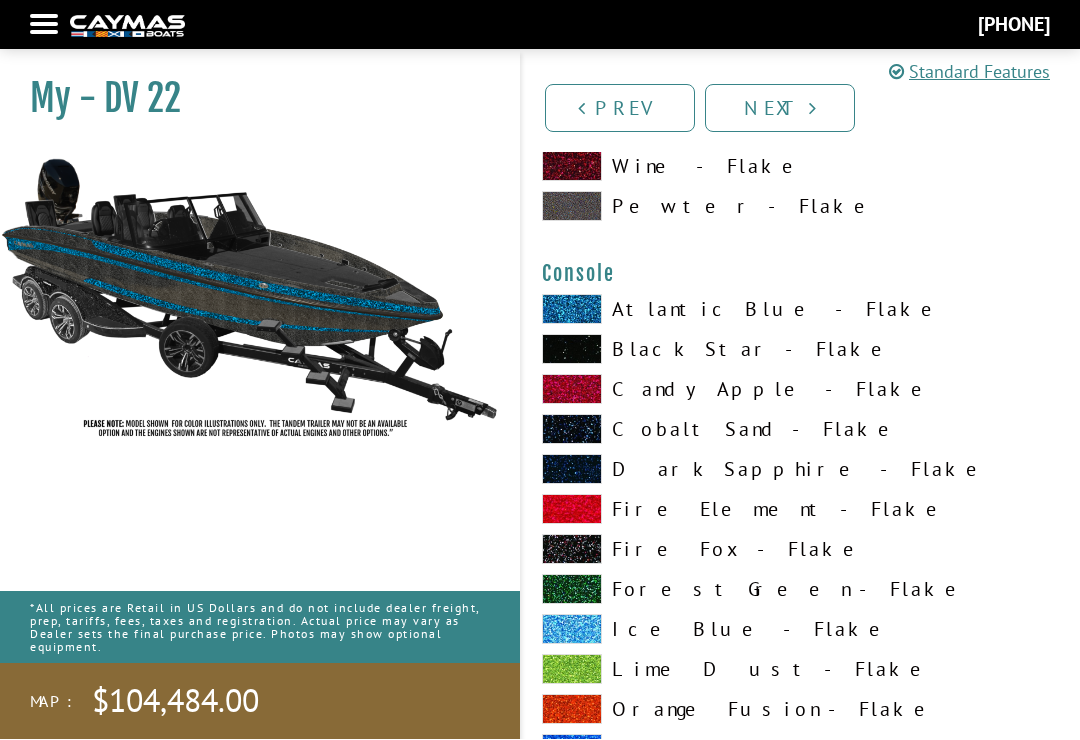 click at bounding box center (572, 510) 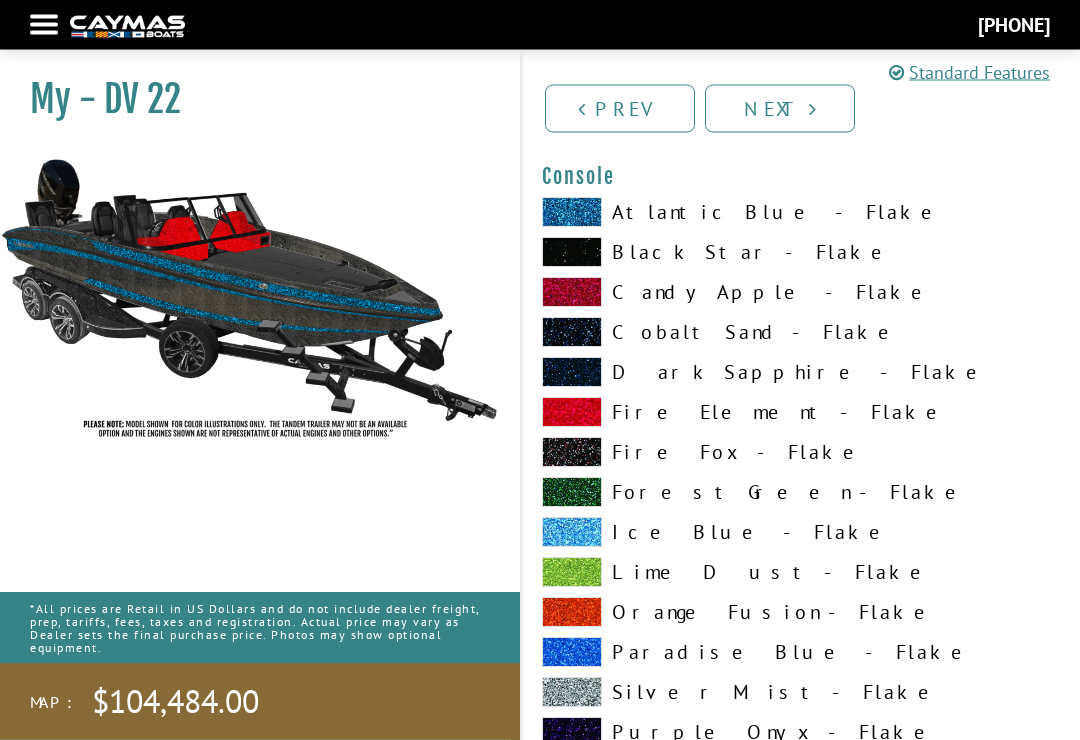 scroll, scrollTop: 3538, scrollLeft: 0, axis: vertical 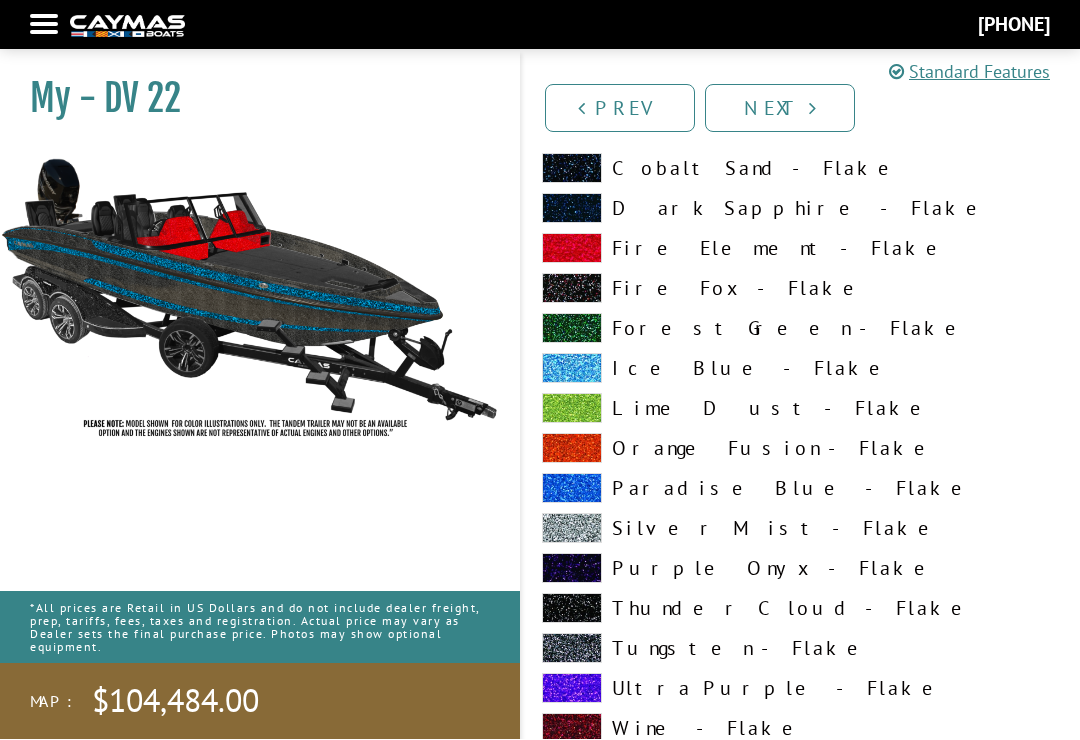 click at bounding box center [572, 649] 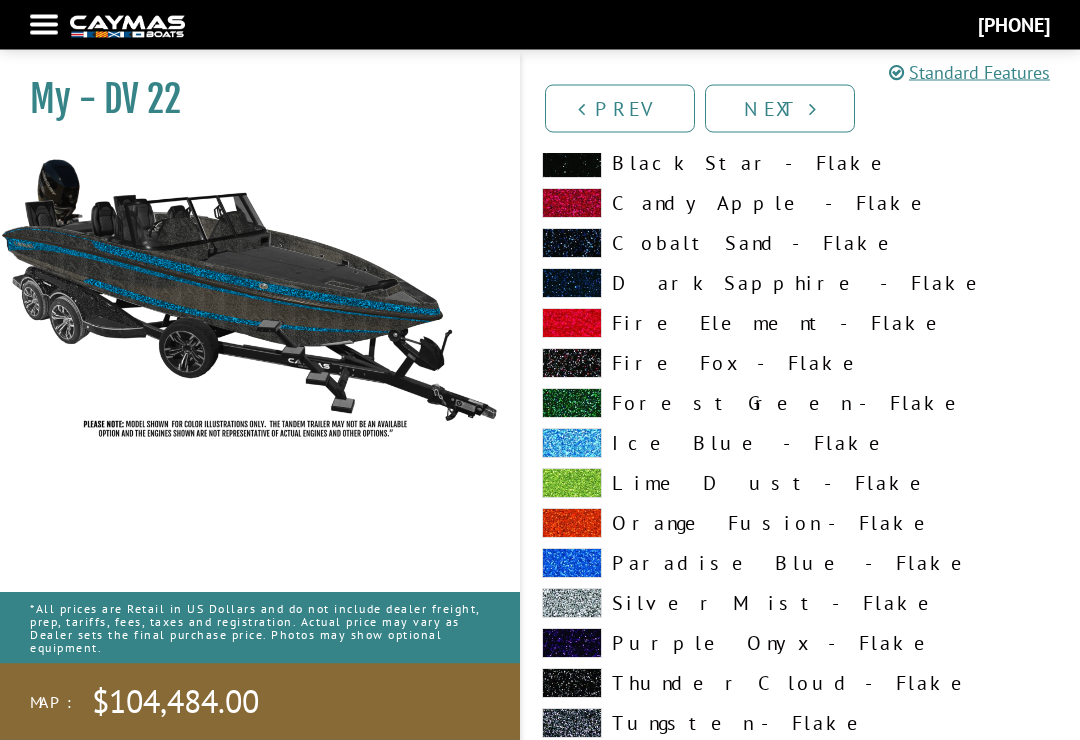scroll, scrollTop: 3601, scrollLeft: 0, axis: vertical 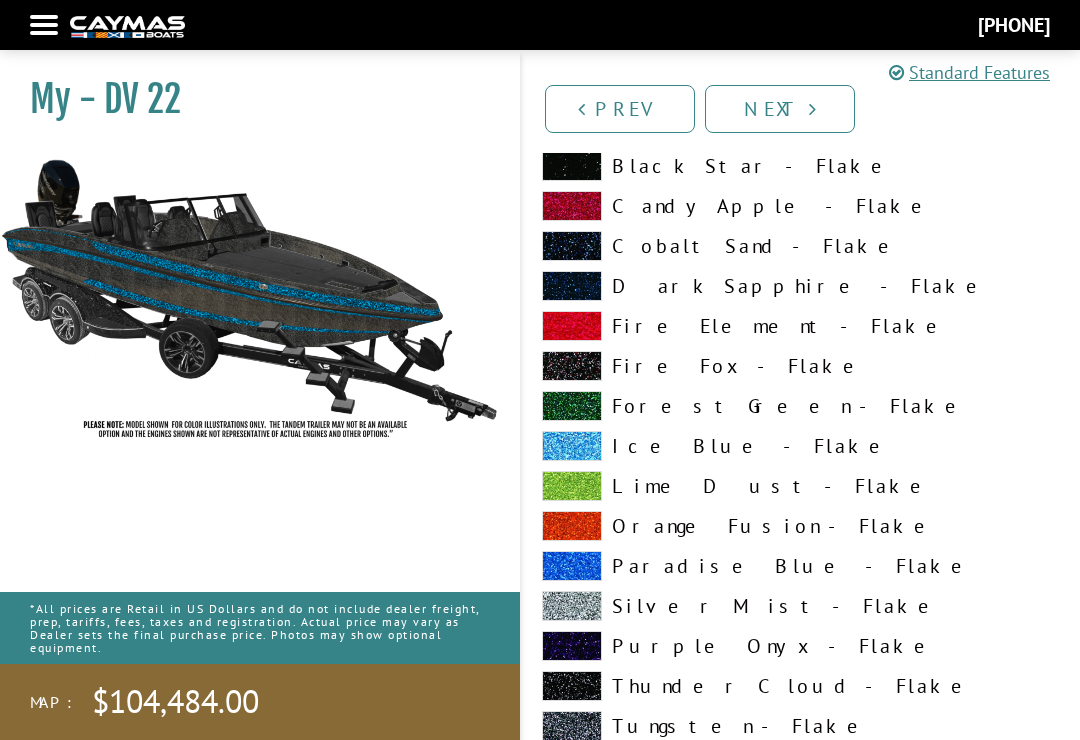 click at bounding box center [572, 486] 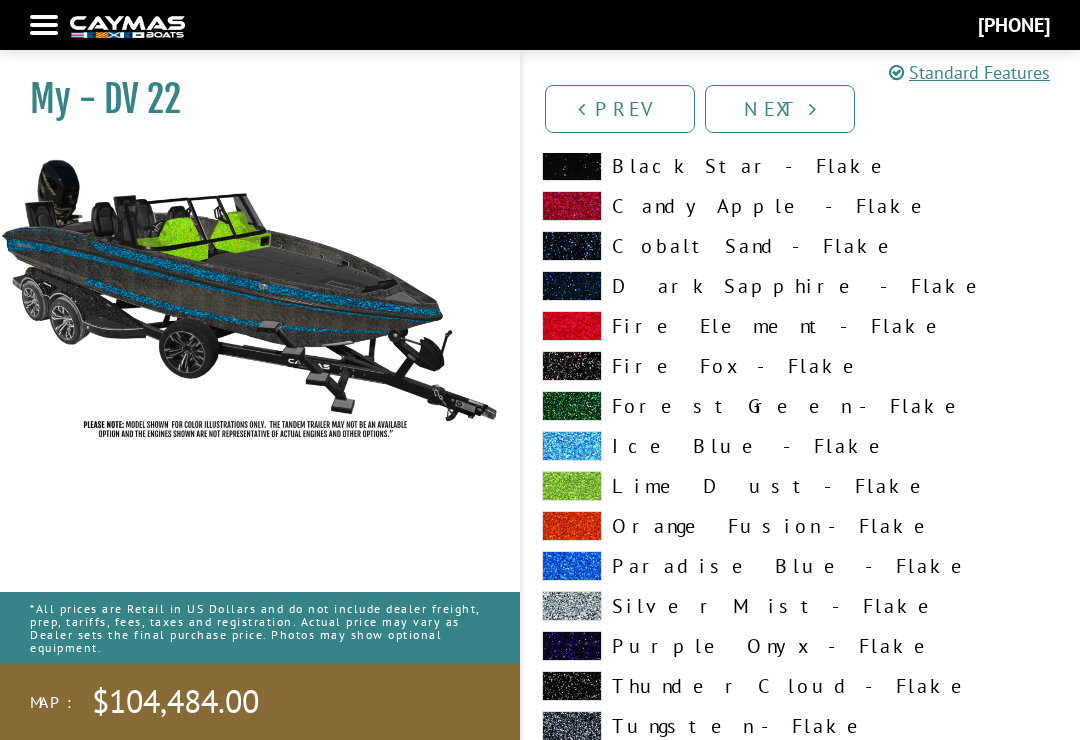 click at bounding box center [572, 486] 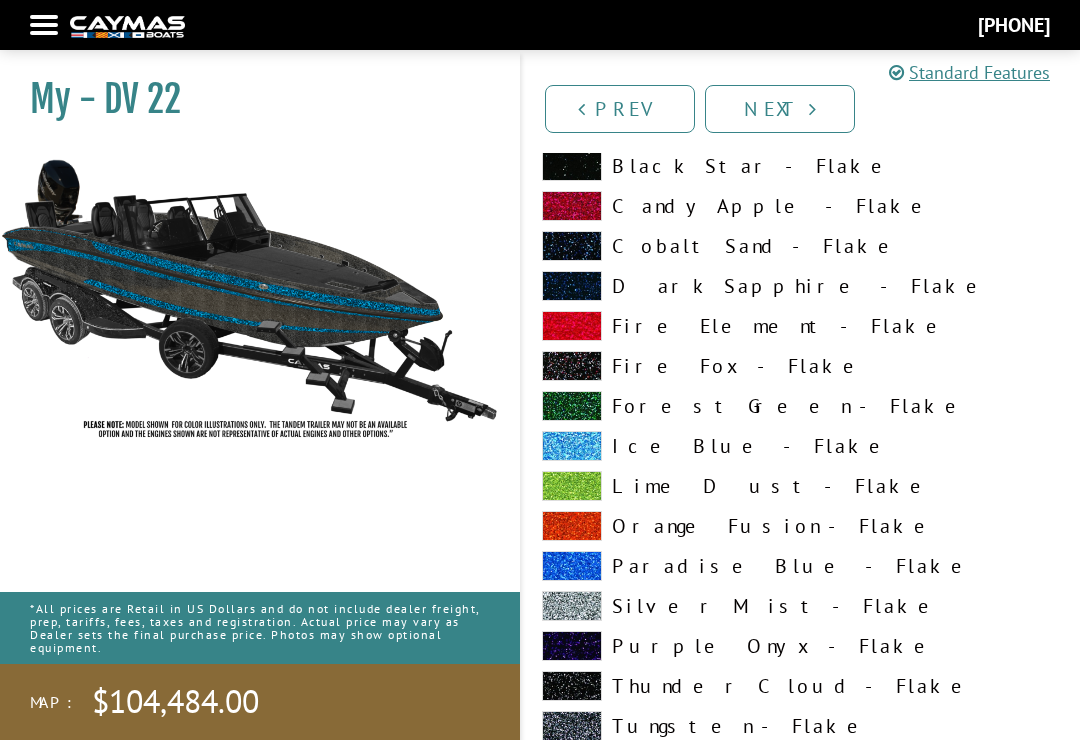 click at bounding box center [572, 726] 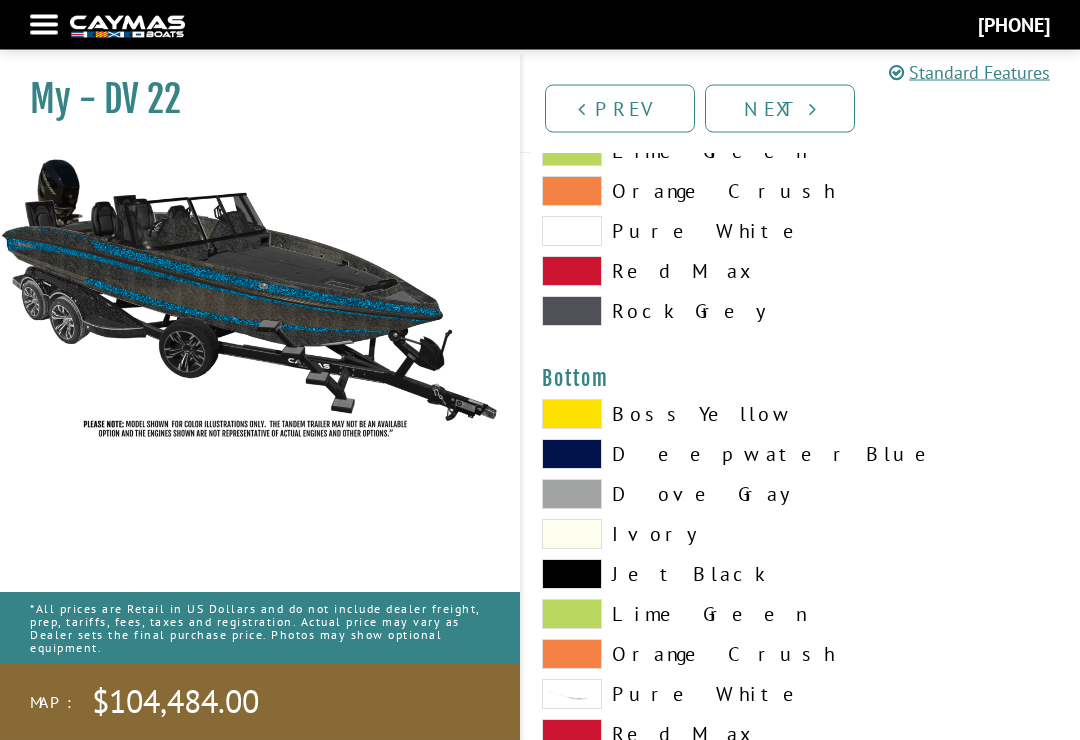 scroll, scrollTop: 4537, scrollLeft: 0, axis: vertical 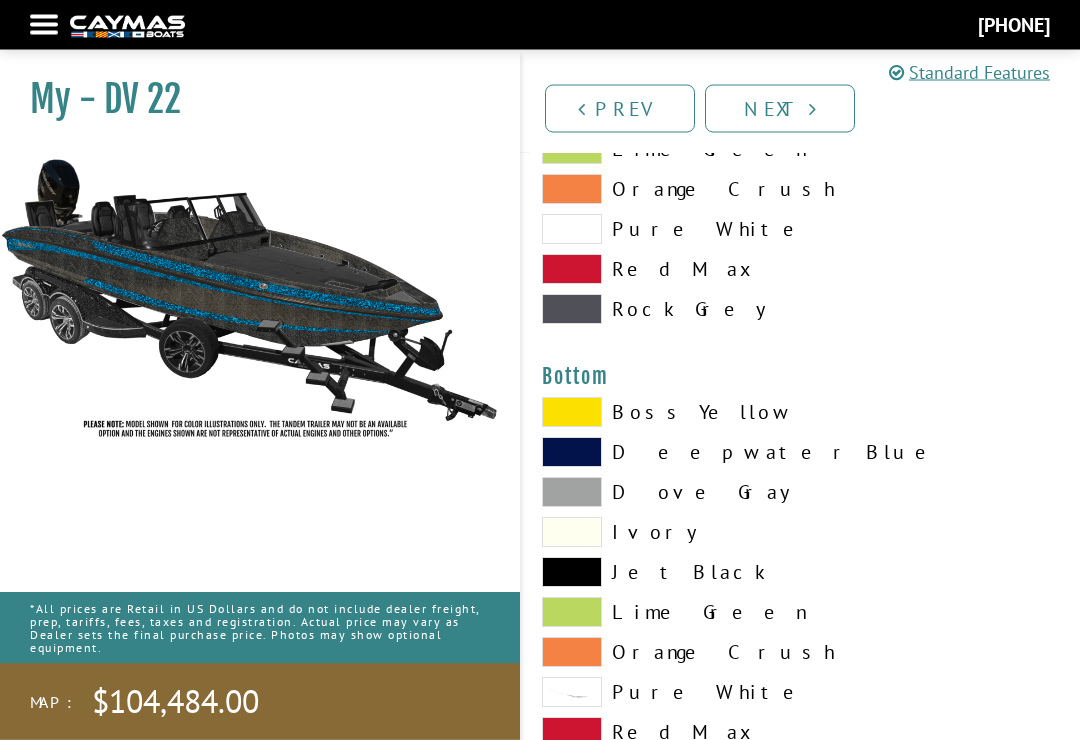 click at bounding box center (572, 693) 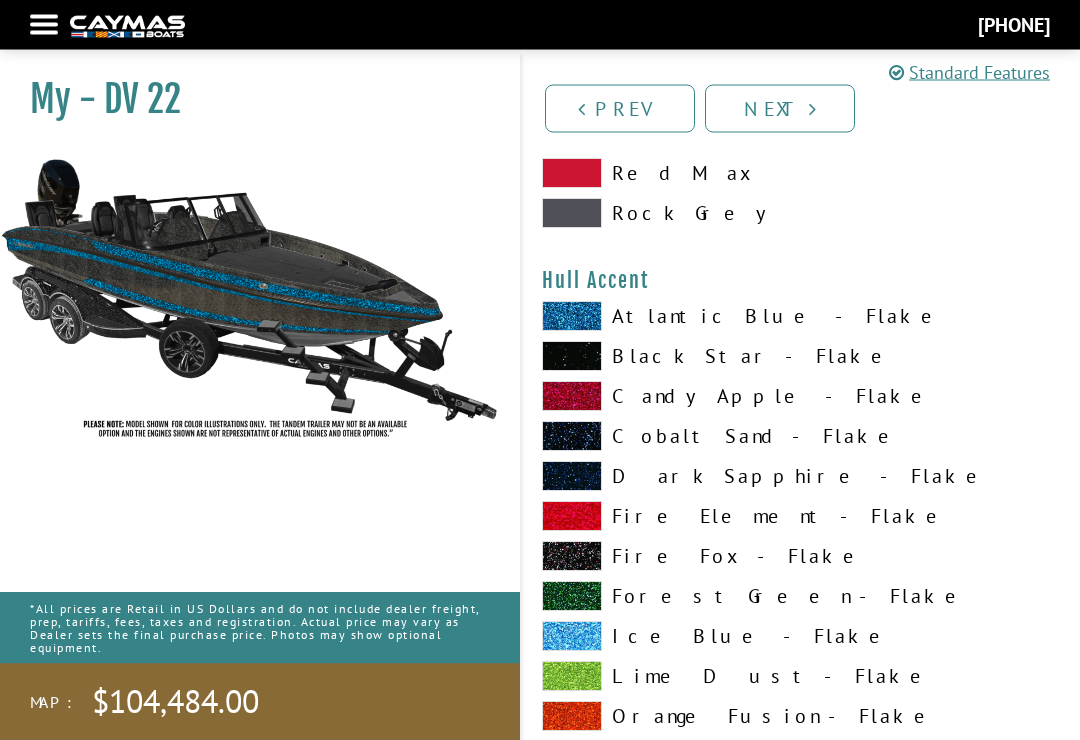 scroll, scrollTop: 5098, scrollLeft: 0, axis: vertical 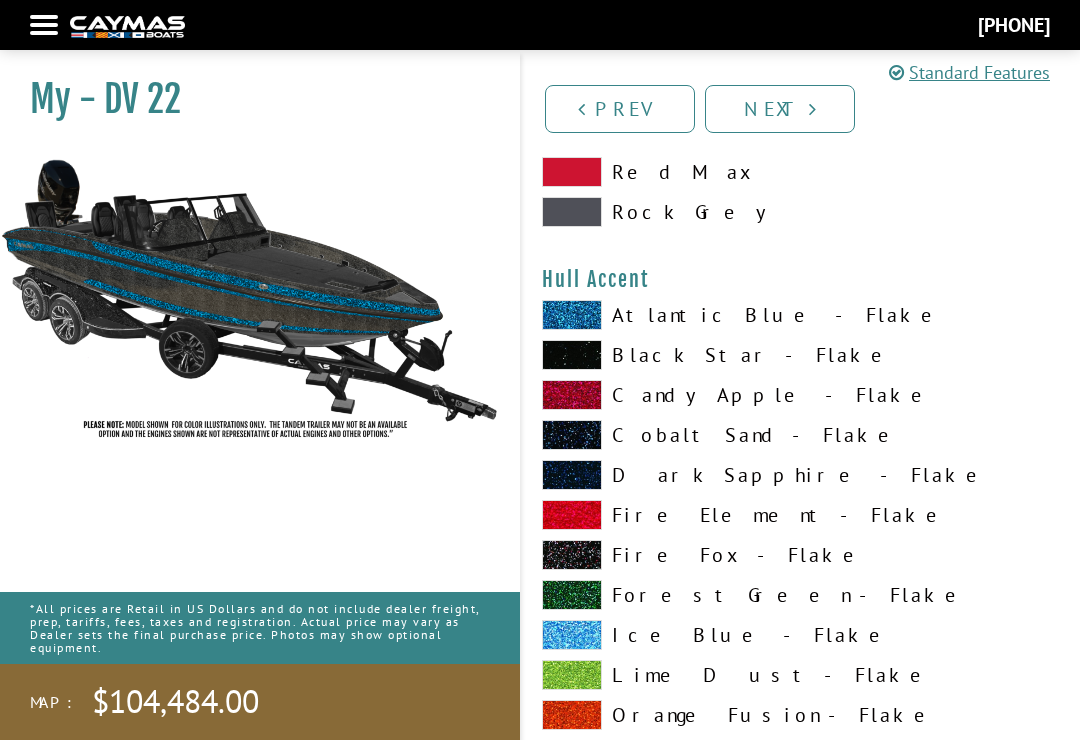 click at bounding box center [572, 675] 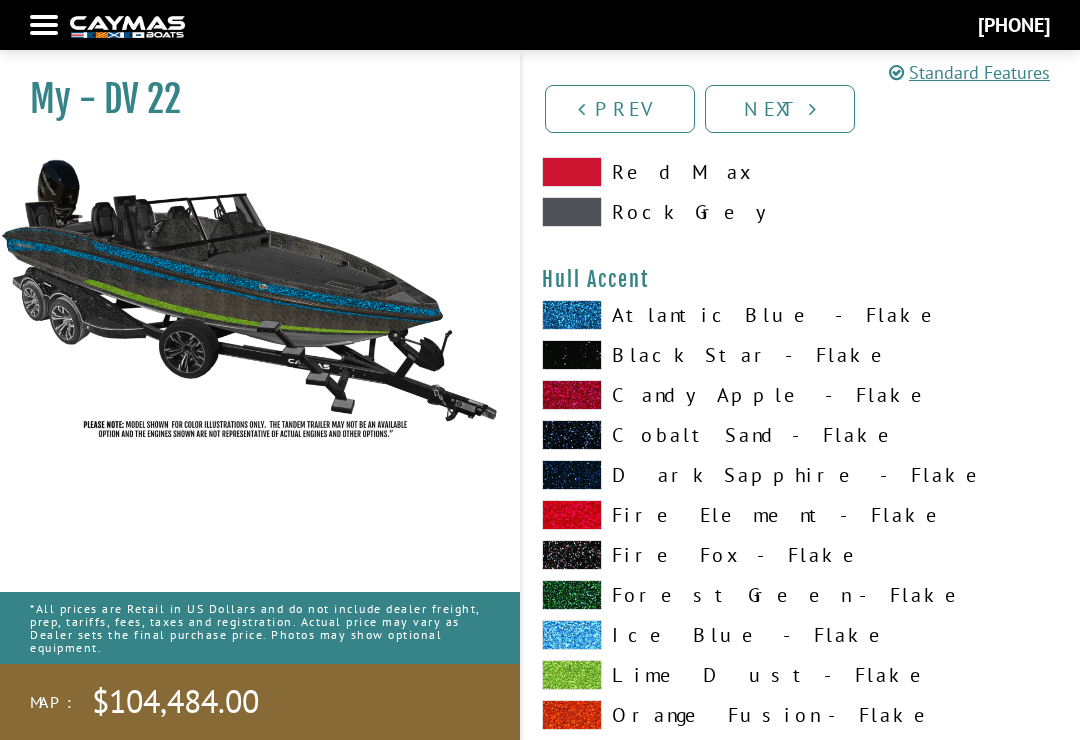 click at bounding box center [572, 315] 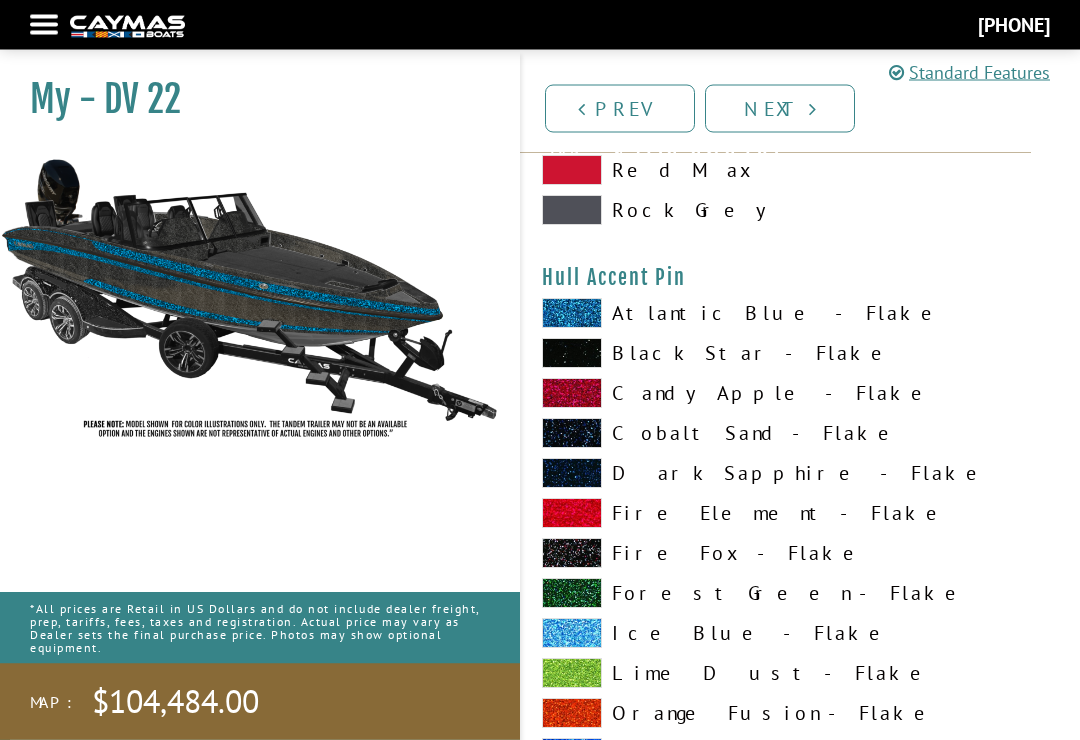 scroll, scrollTop: 6324, scrollLeft: 0, axis: vertical 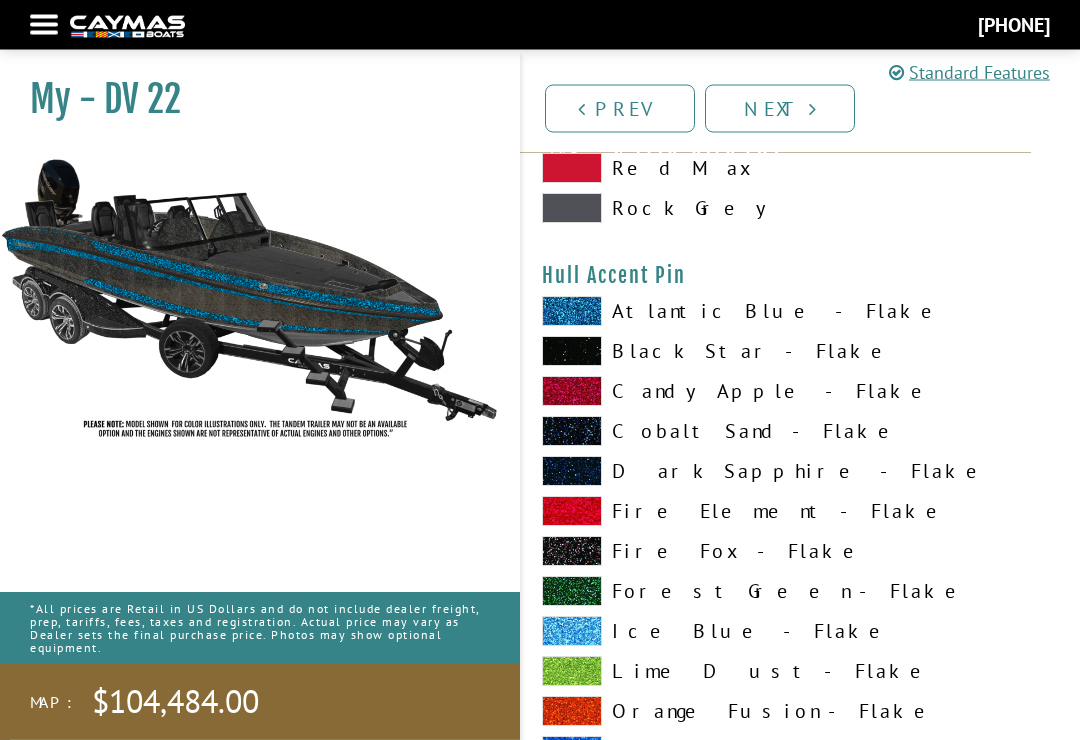click at bounding box center [572, 672] 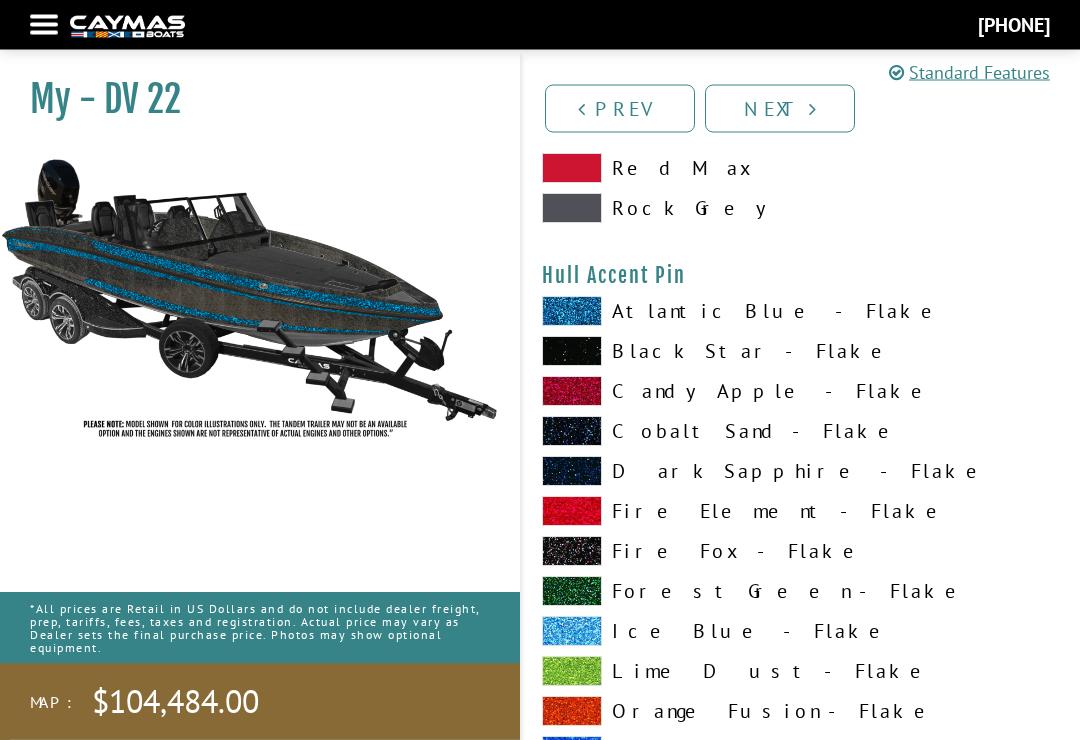 scroll, scrollTop: 6325, scrollLeft: 0, axis: vertical 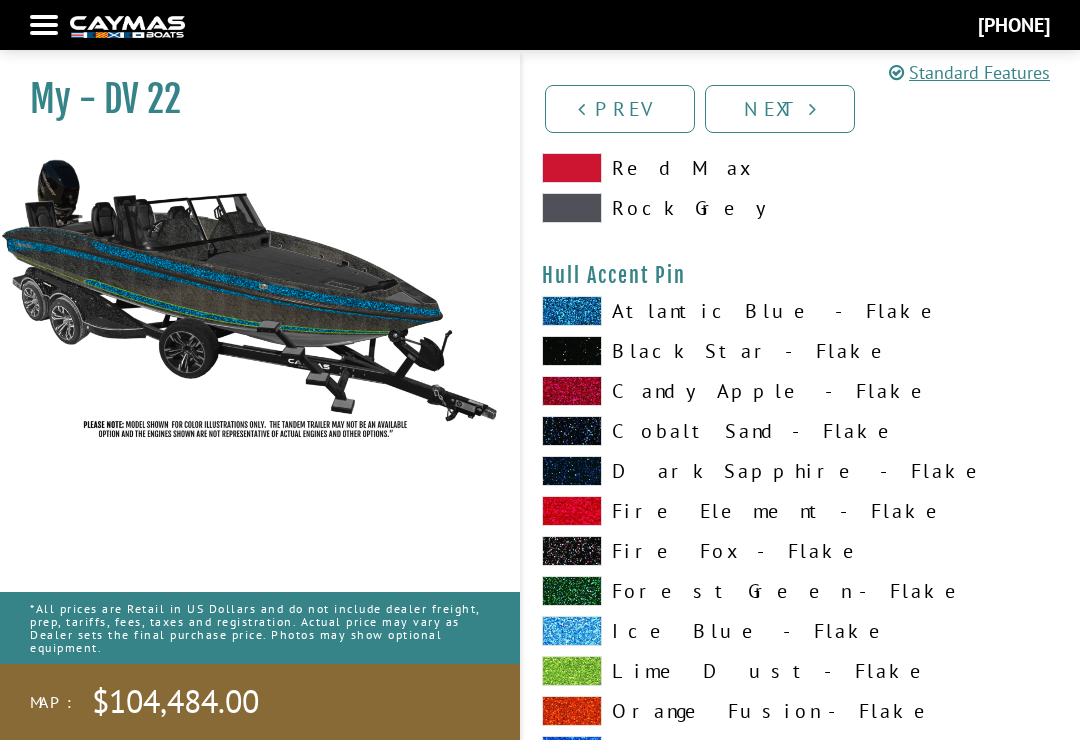 click at bounding box center (572, 631) 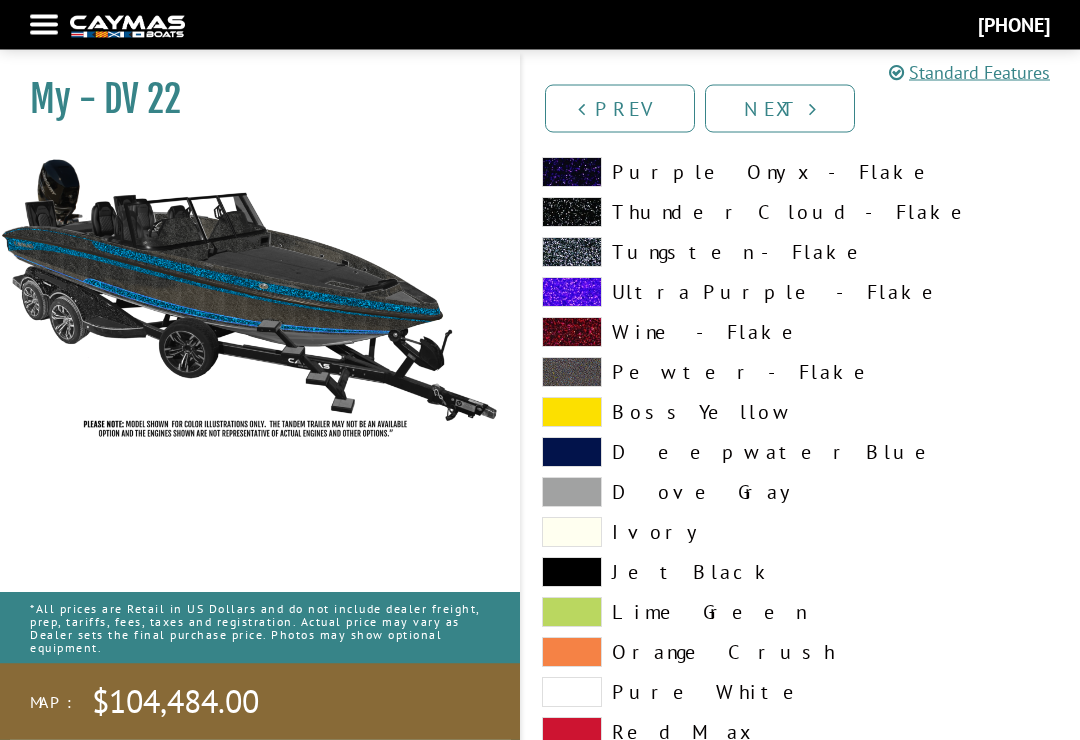 scroll, scrollTop: 2054, scrollLeft: 0, axis: vertical 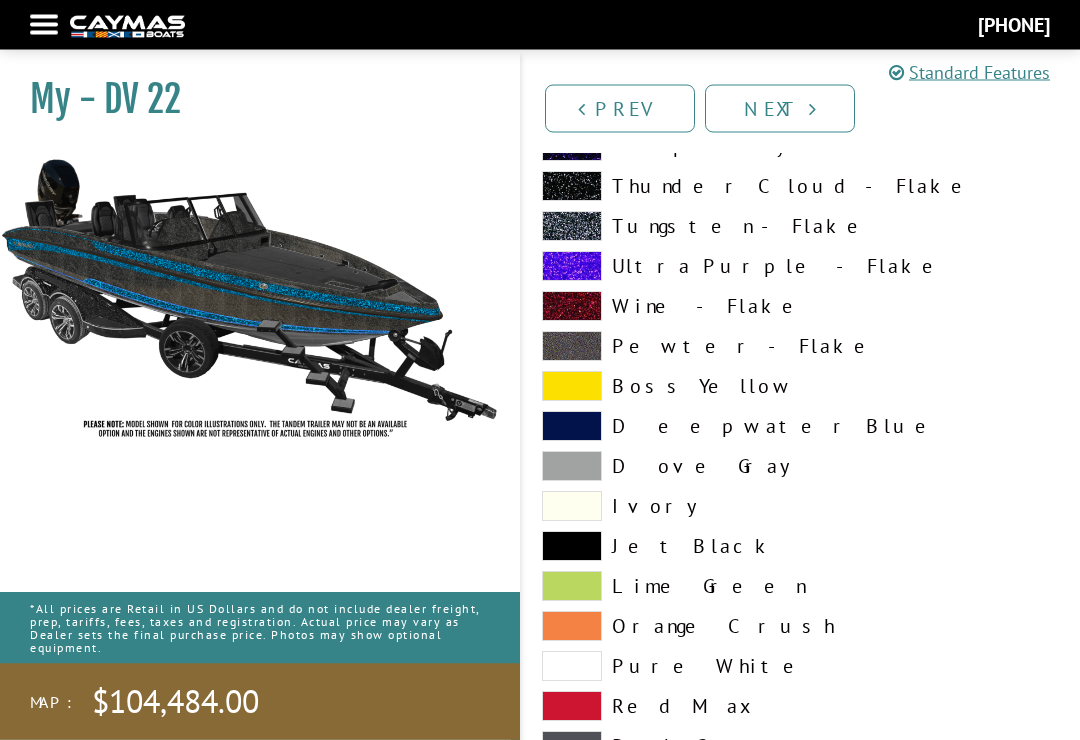 click at bounding box center [572, 667] 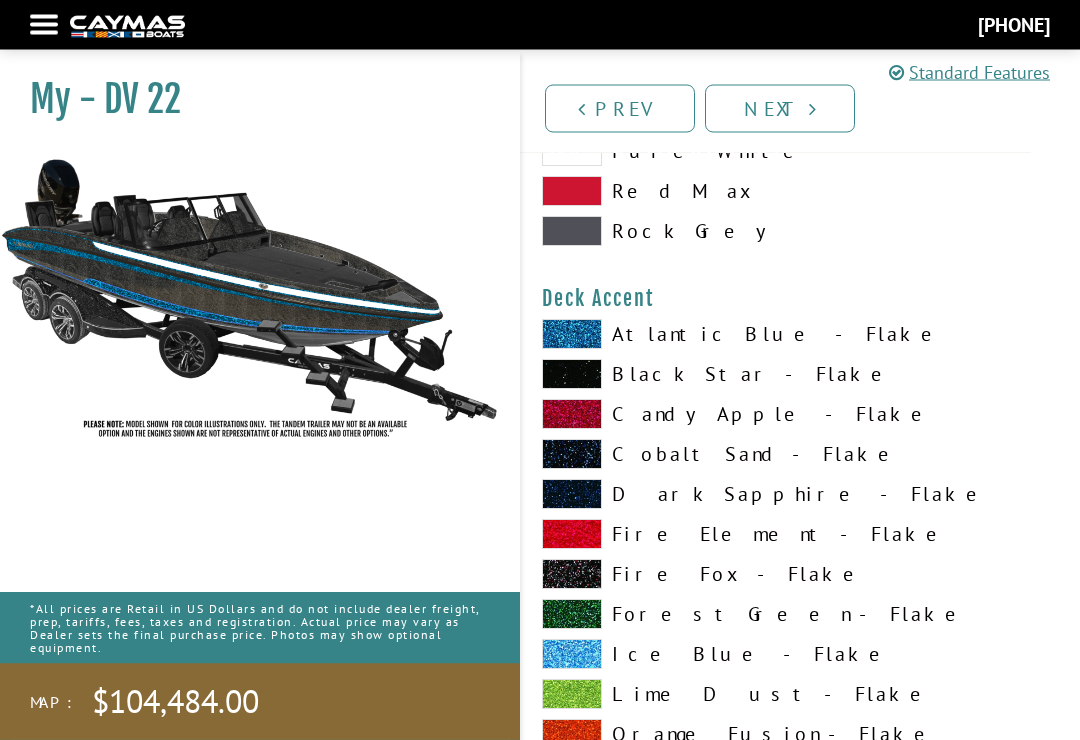 scroll, scrollTop: 1344, scrollLeft: 0, axis: vertical 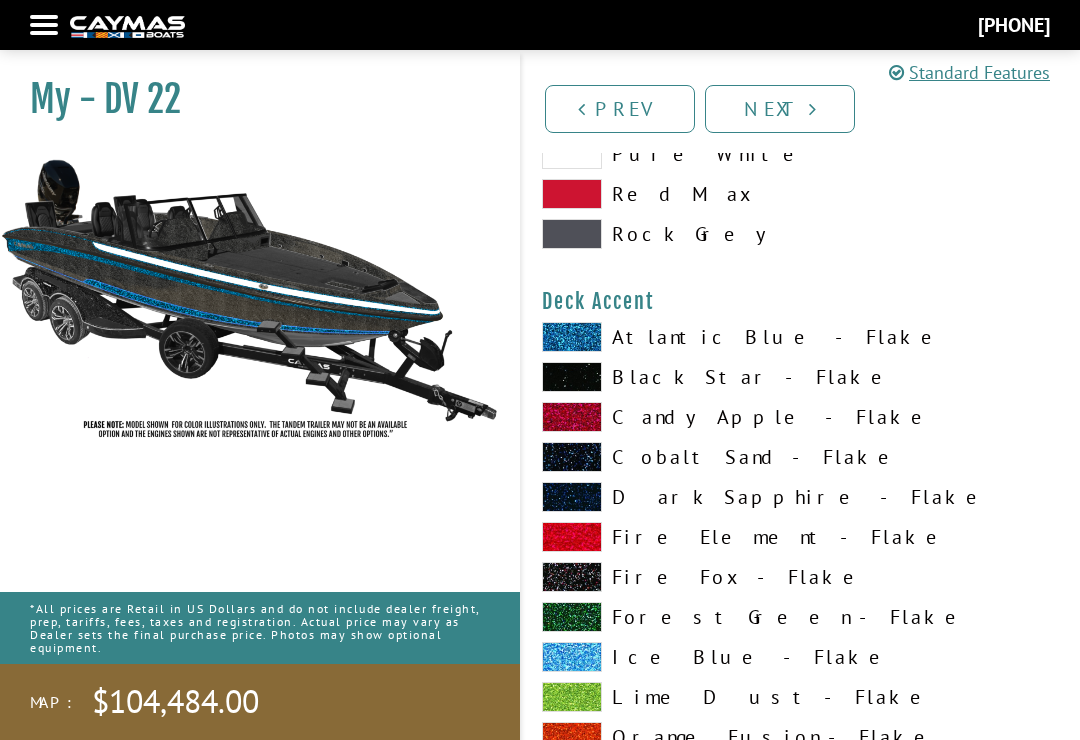 click at bounding box center [572, 337] 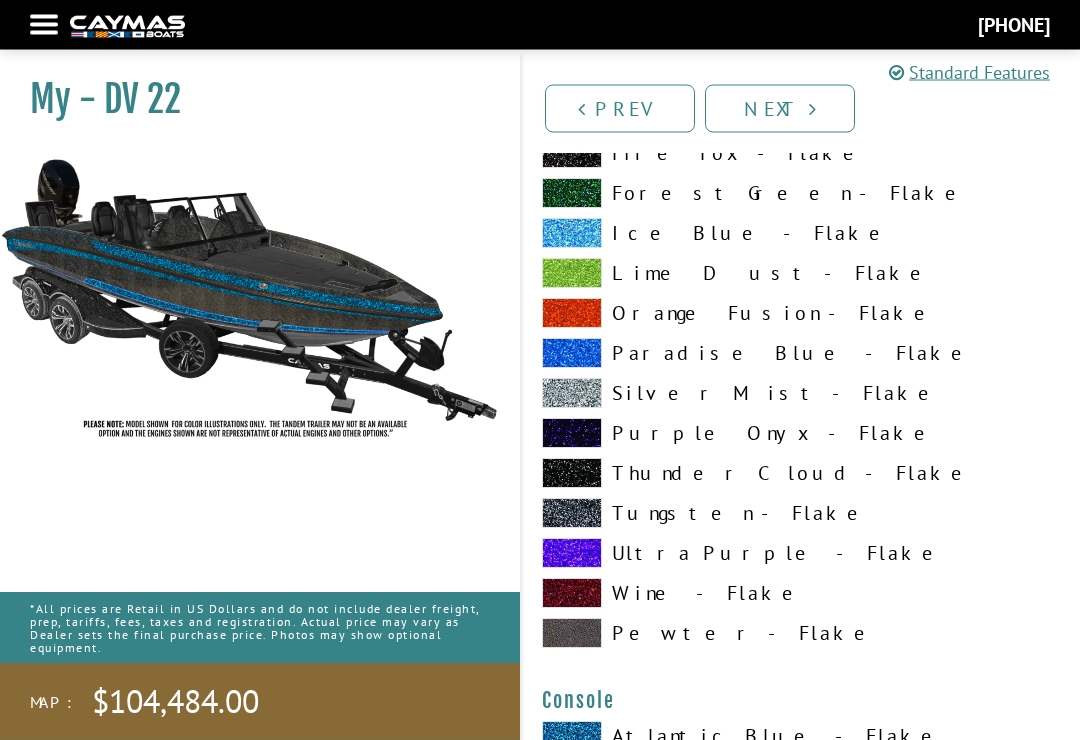 scroll, scrollTop: 2991, scrollLeft: 0, axis: vertical 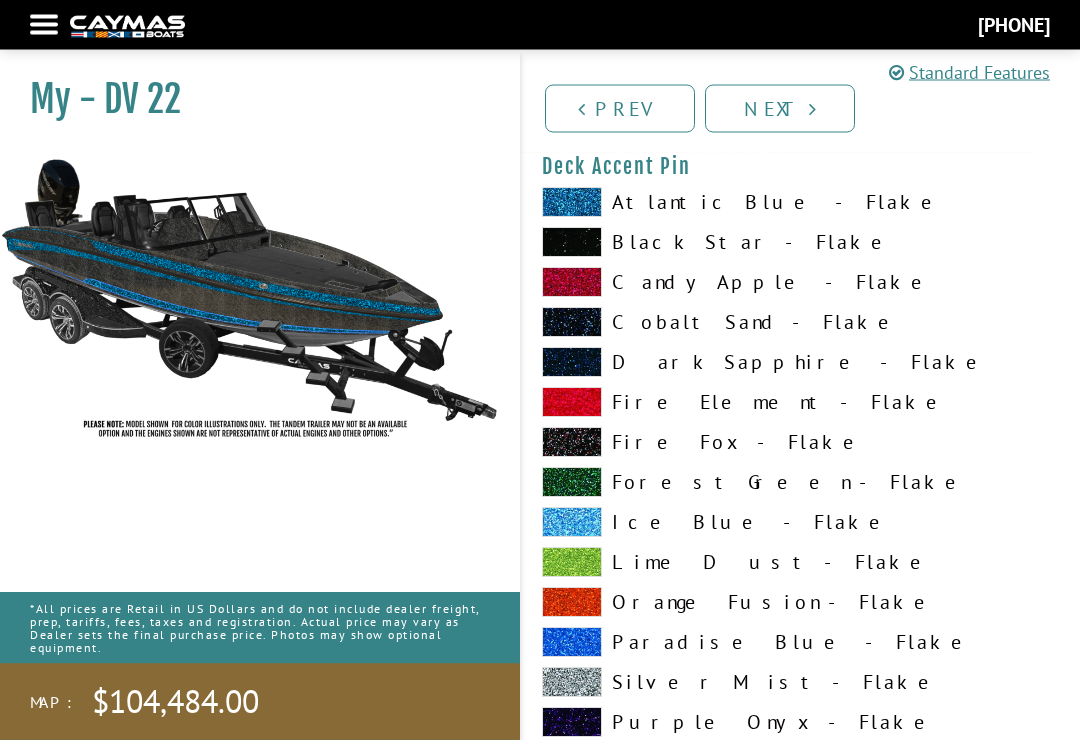 click at bounding box center (572, 683) 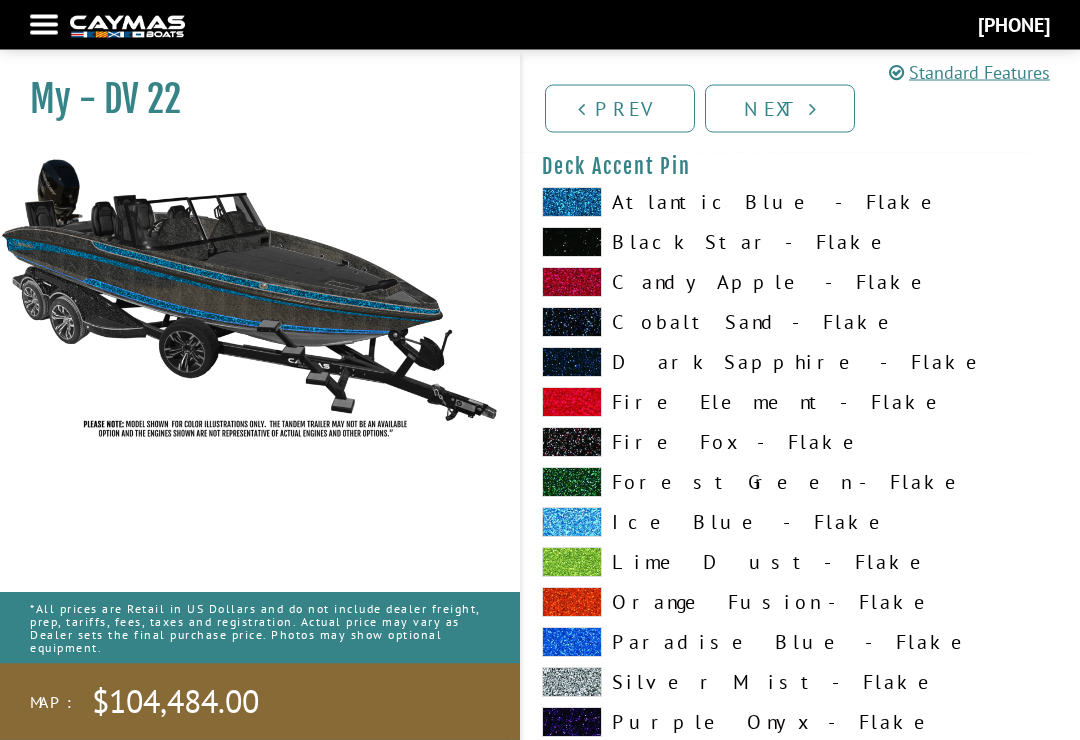 scroll, scrollTop: 2702, scrollLeft: 0, axis: vertical 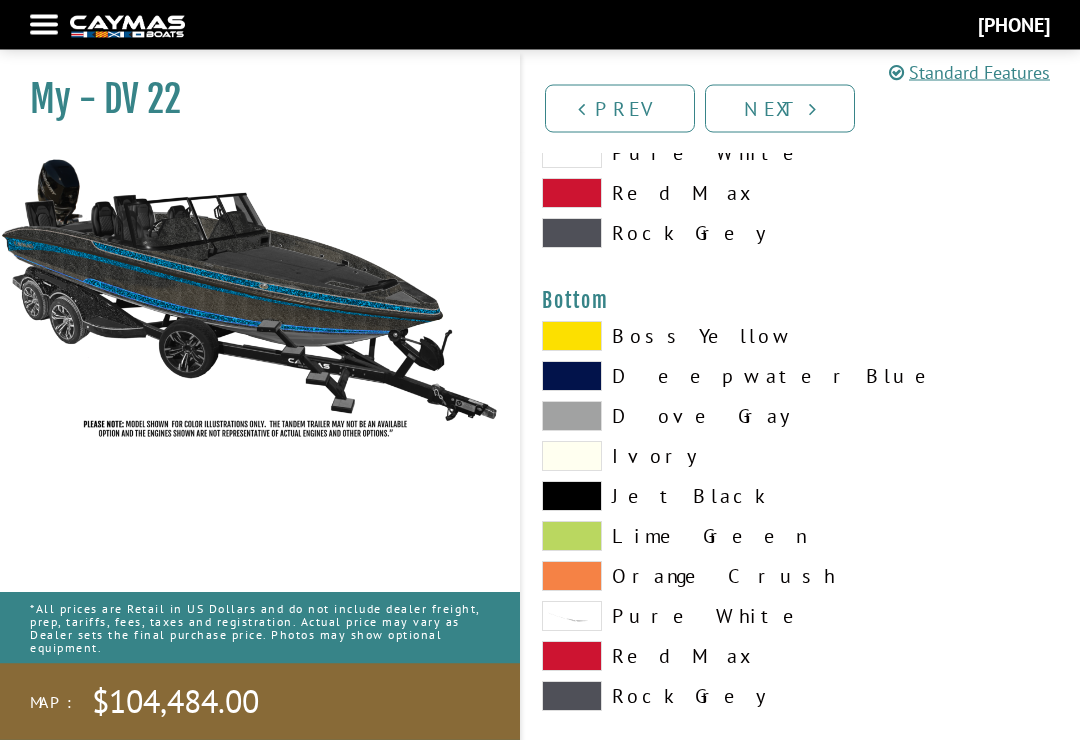click at bounding box center (572, 457) 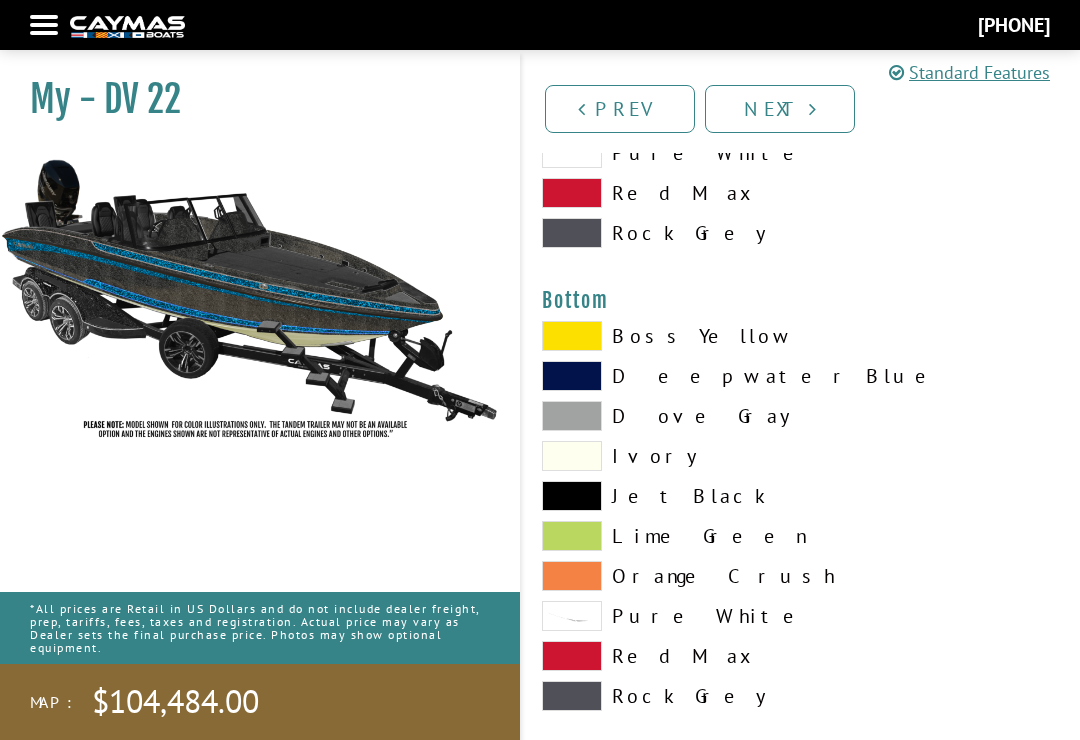 click at bounding box center [572, 616] 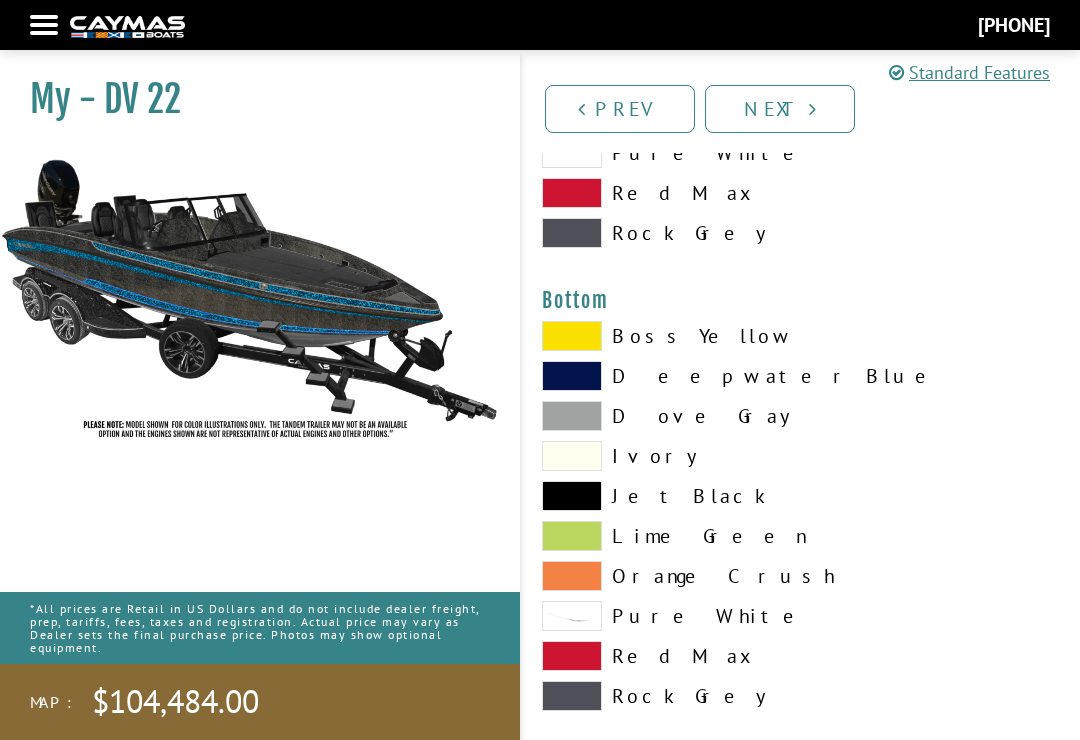 click at bounding box center (572, 576) 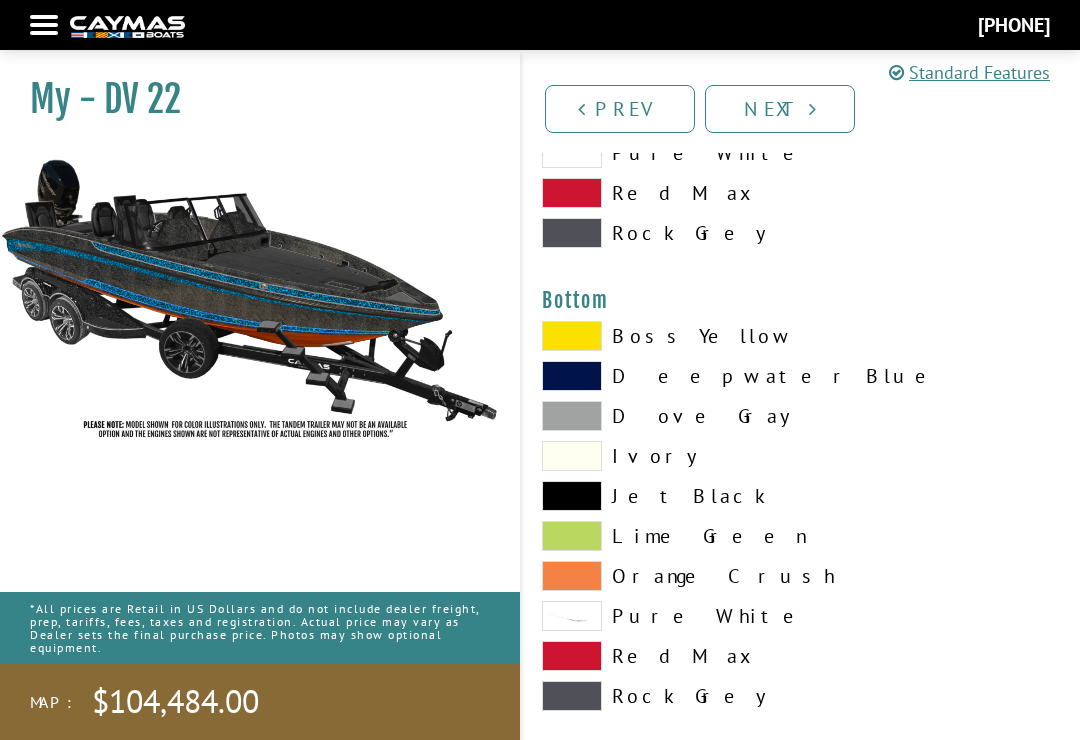 click at bounding box center [572, 456] 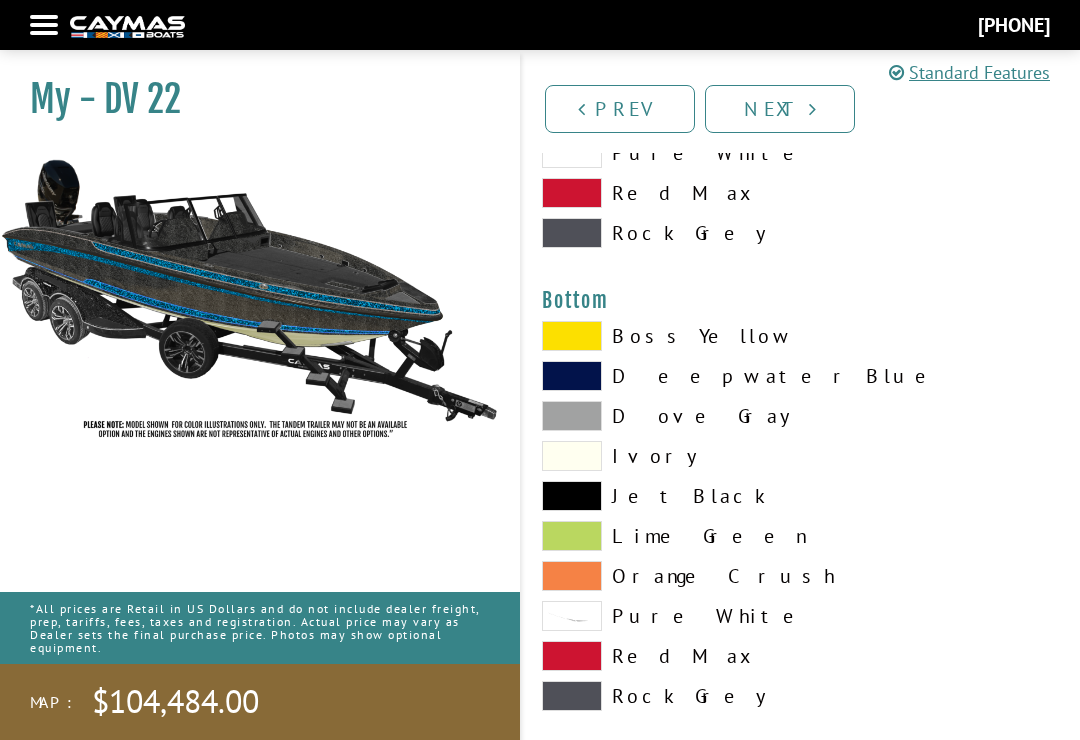 click at bounding box center (572, 616) 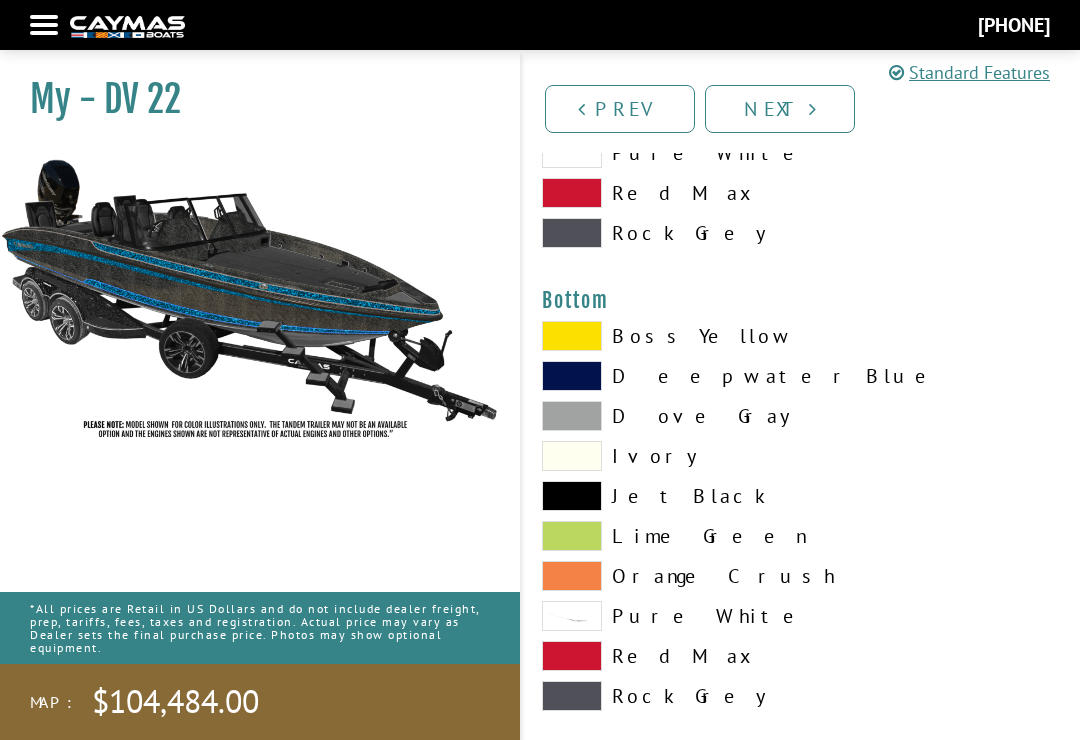 click at bounding box center [572, 416] 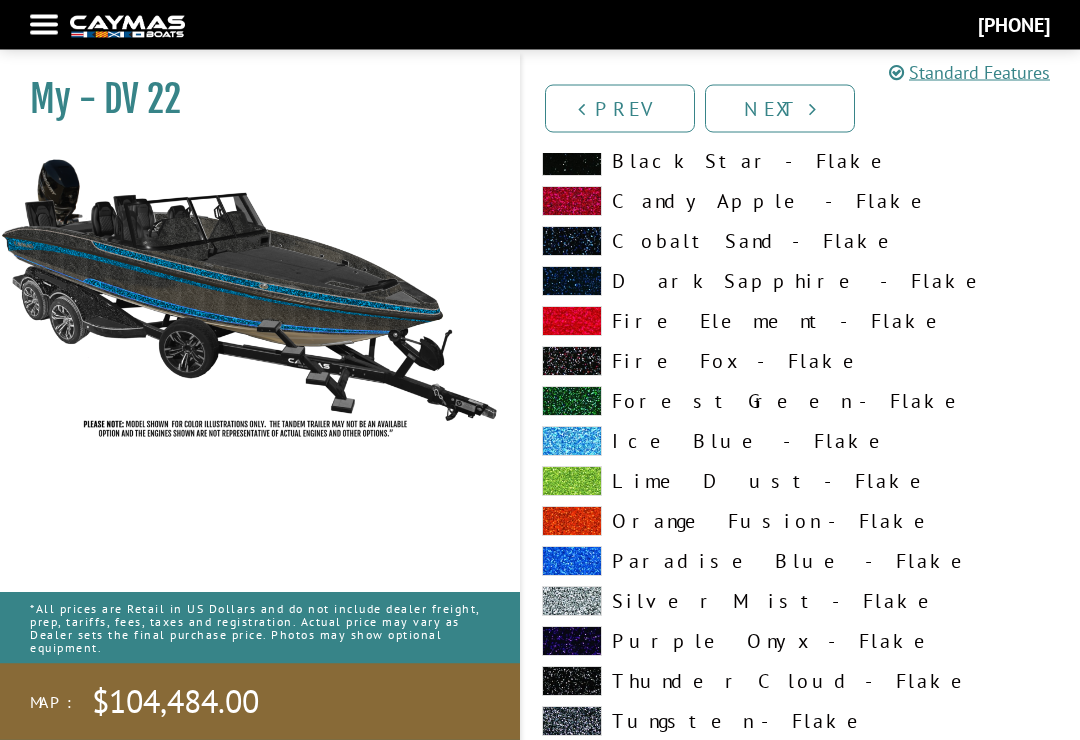 click at bounding box center (572, 602) 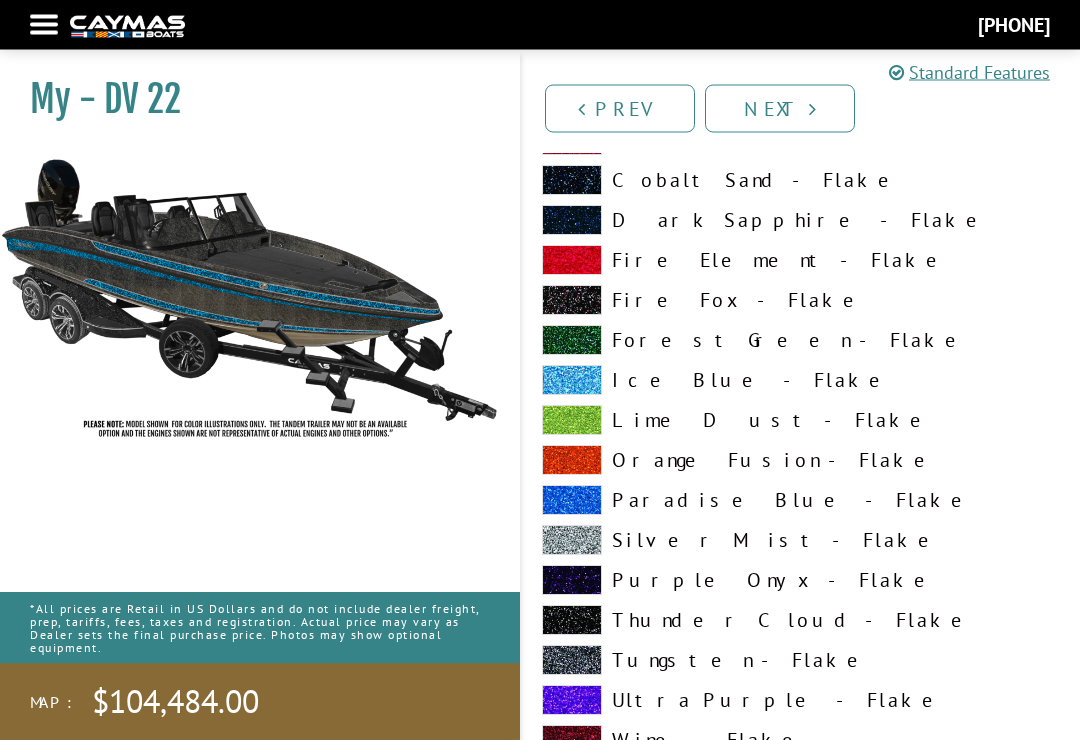 scroll, scrollTop: 8622, scrollLeft: 0, axis: vertical 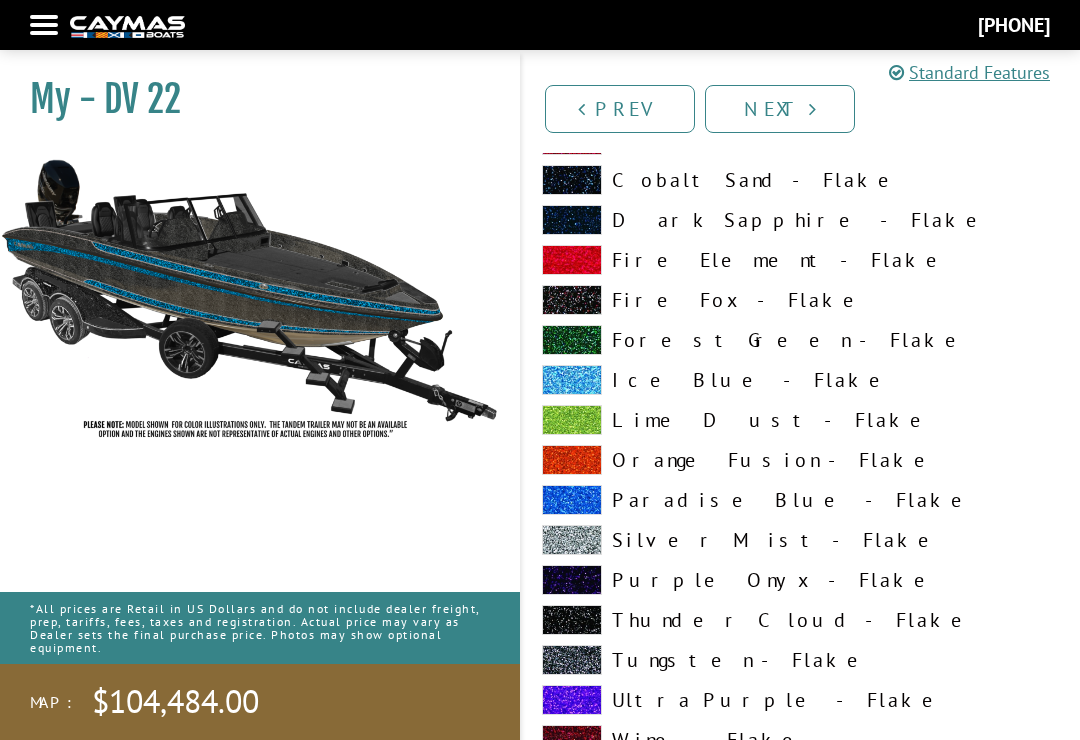click at bounding box center [572, 540] 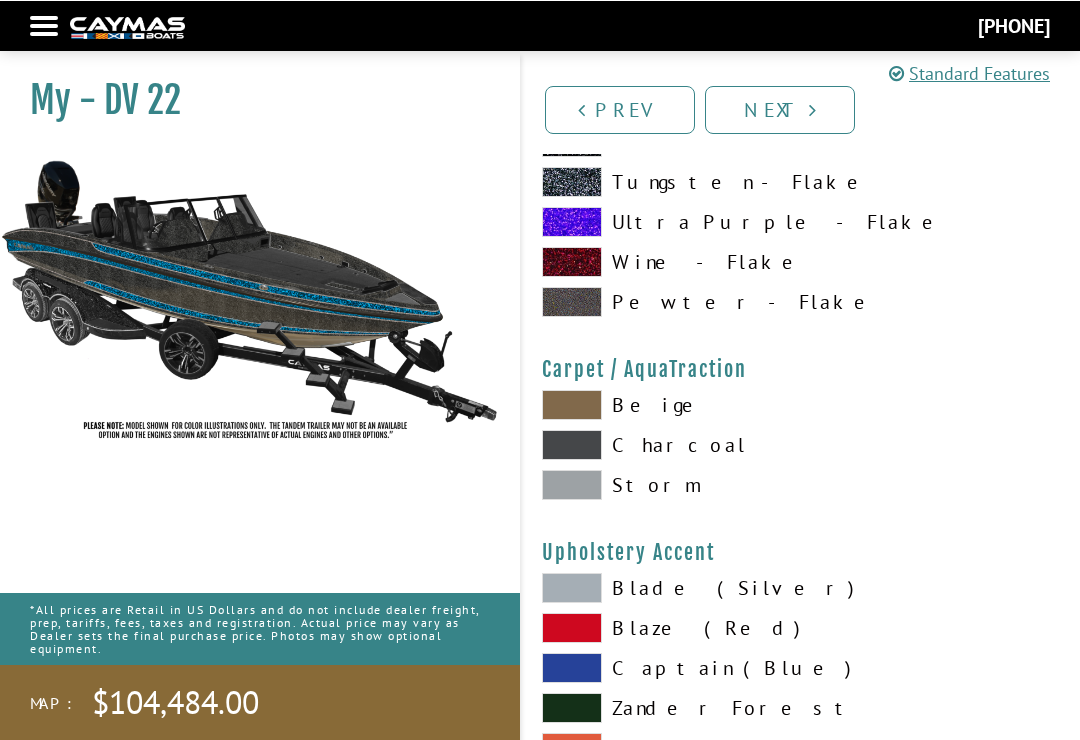 click at bounding box center [572, 404] 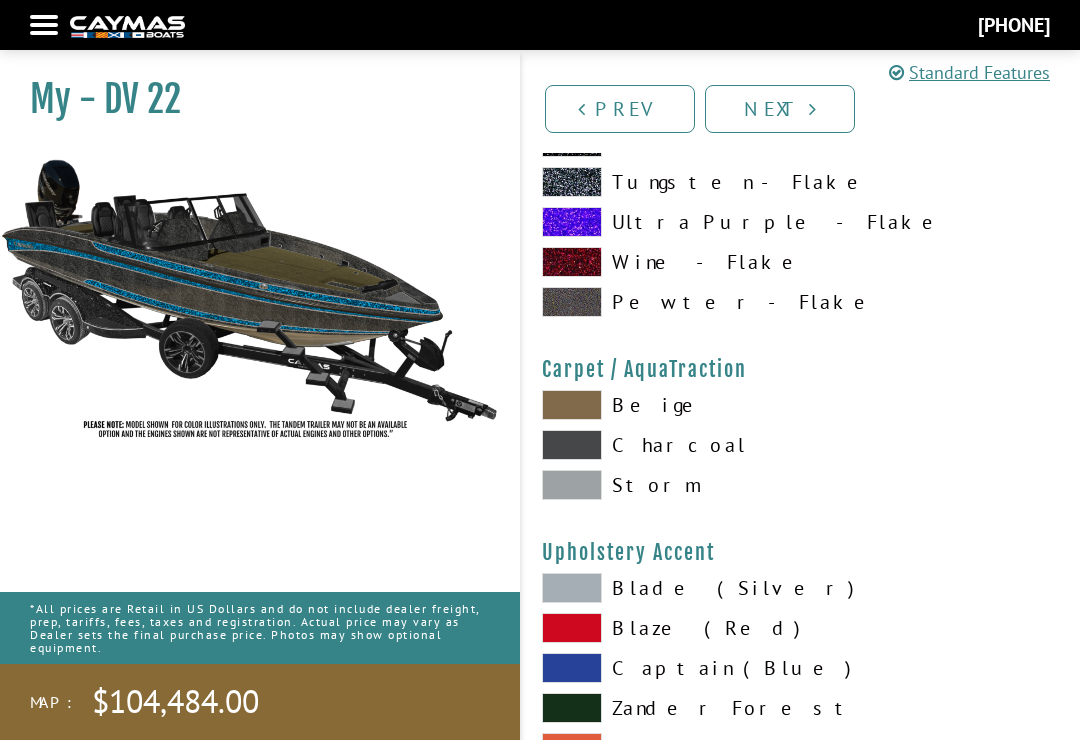 click at bounding box center (572, 445) 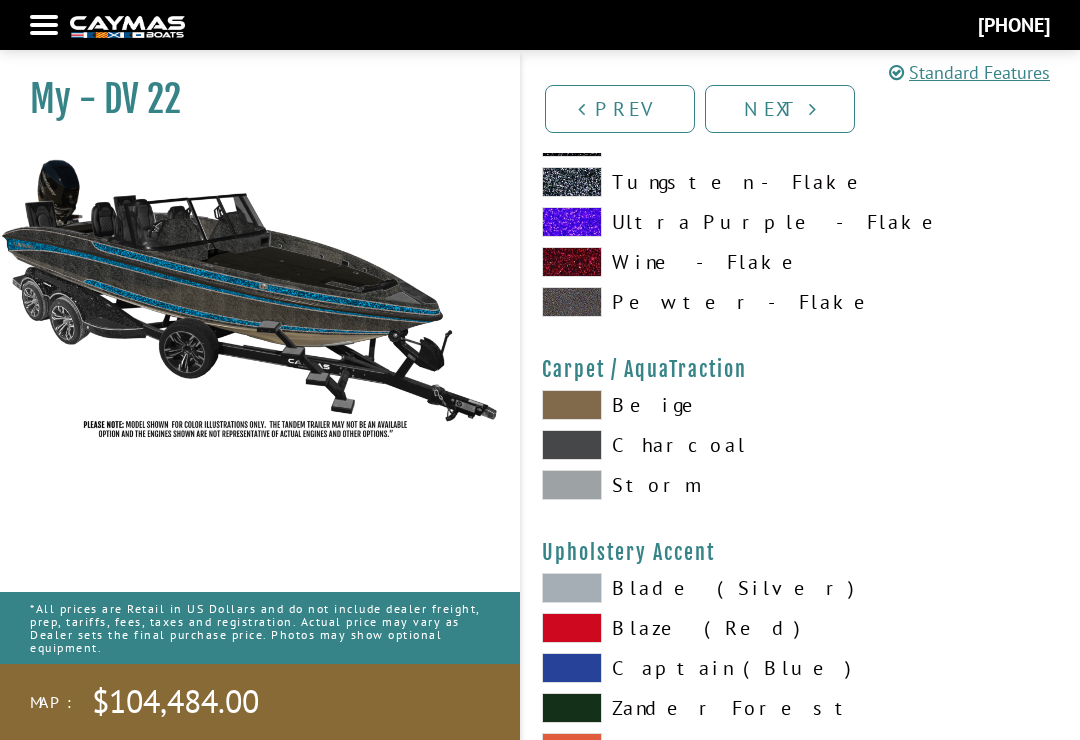 click at bounding box center [572, 485] 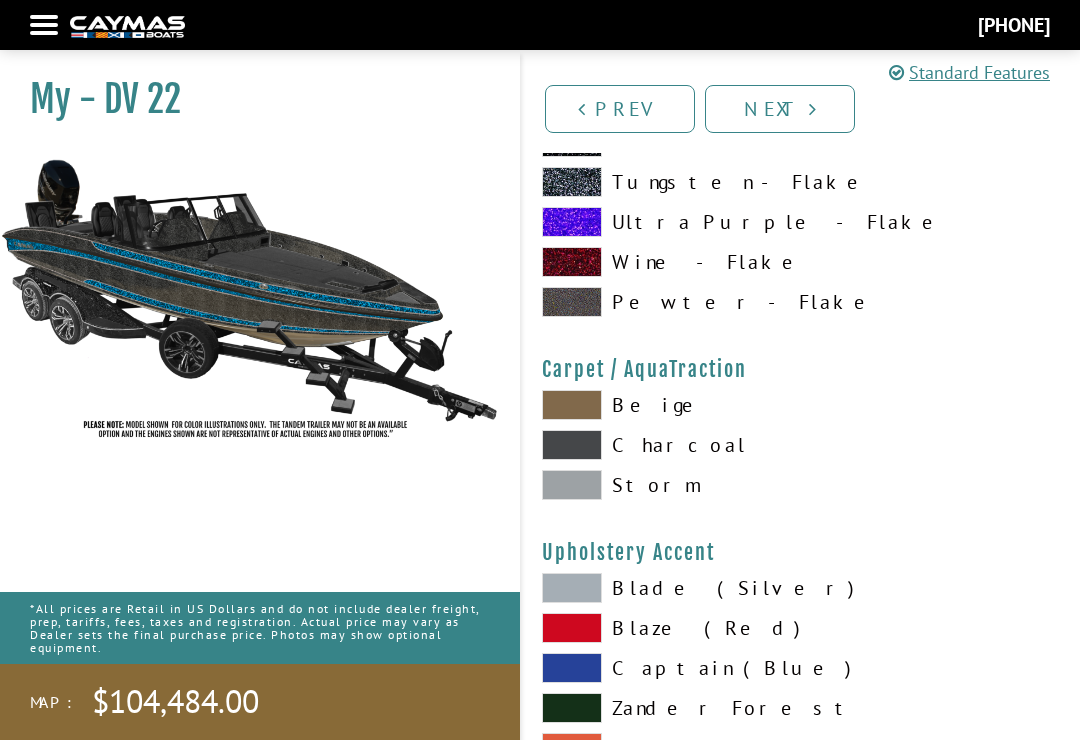 click at bounding box center (572, 445) 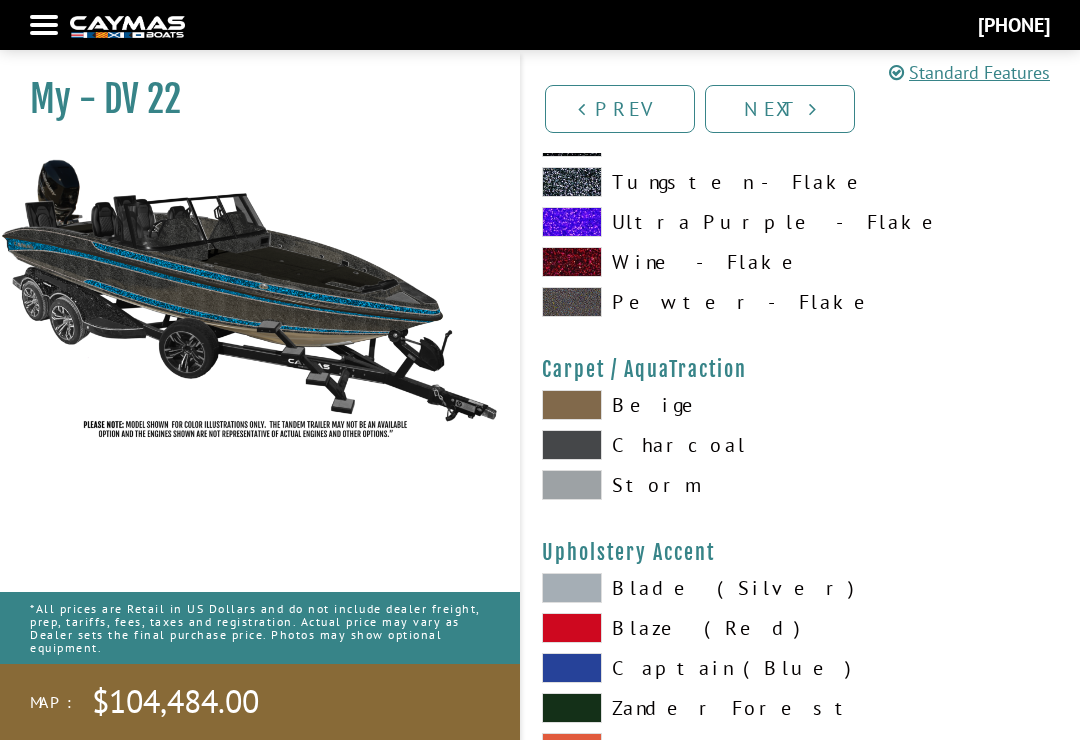 click at bounding box center (572, 405) 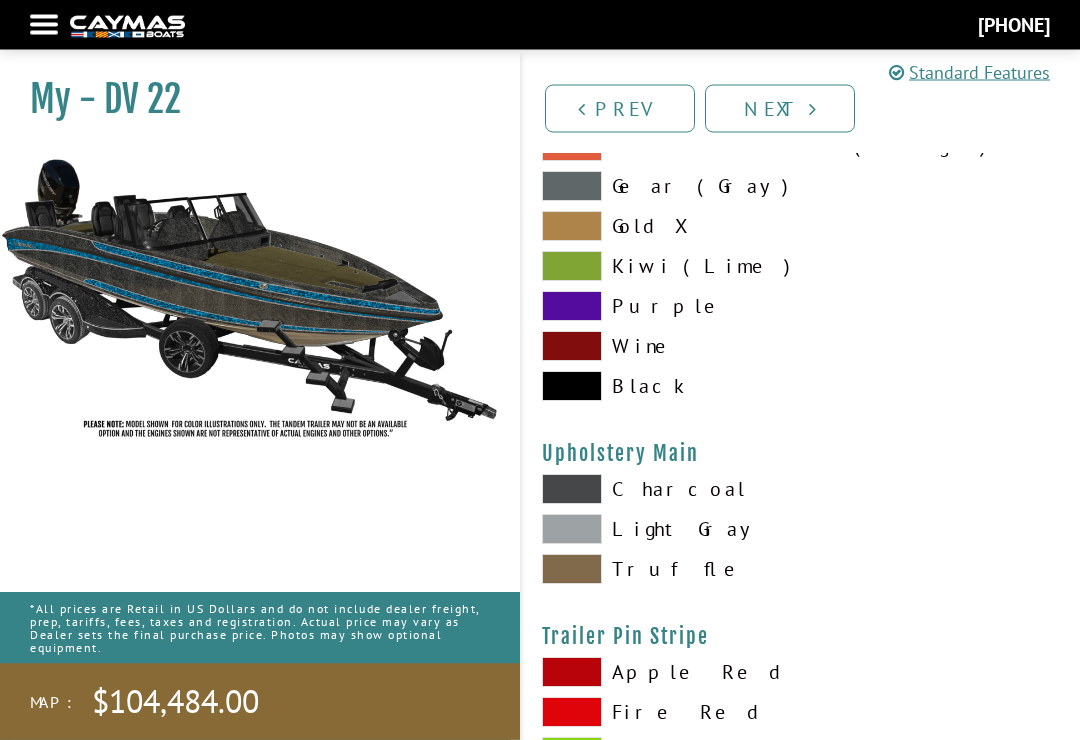 scroll, scrollTop: 9702, scrollLeft: 0, axis: vertical 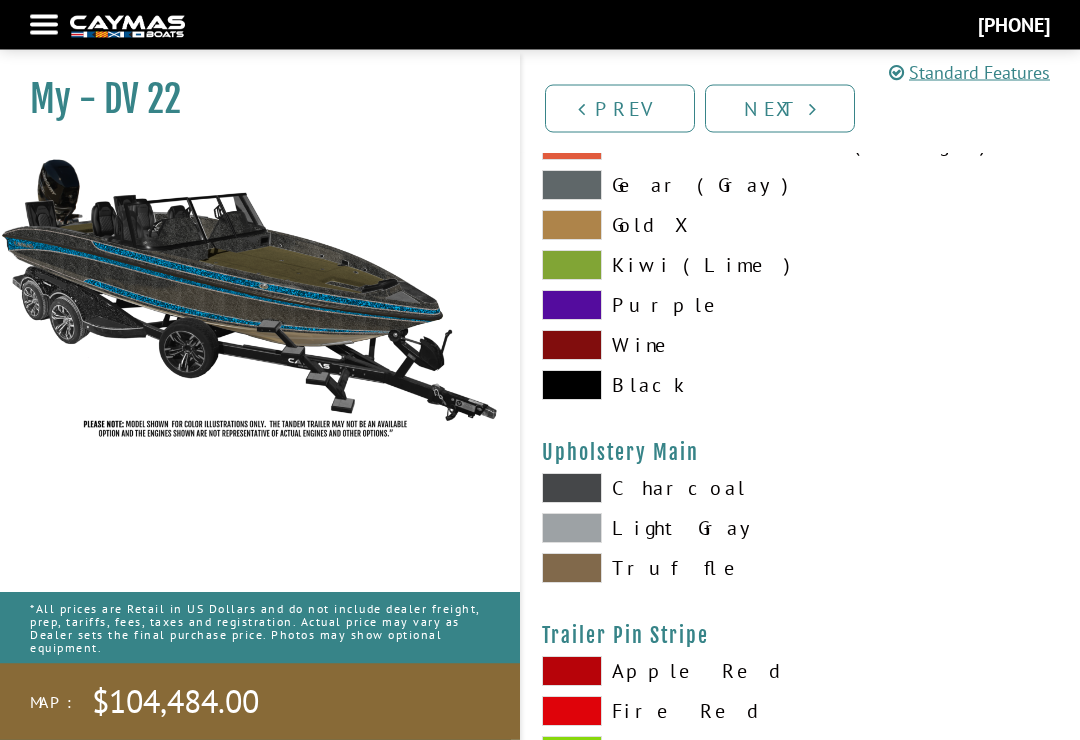 click at bounding box center [572, 529] 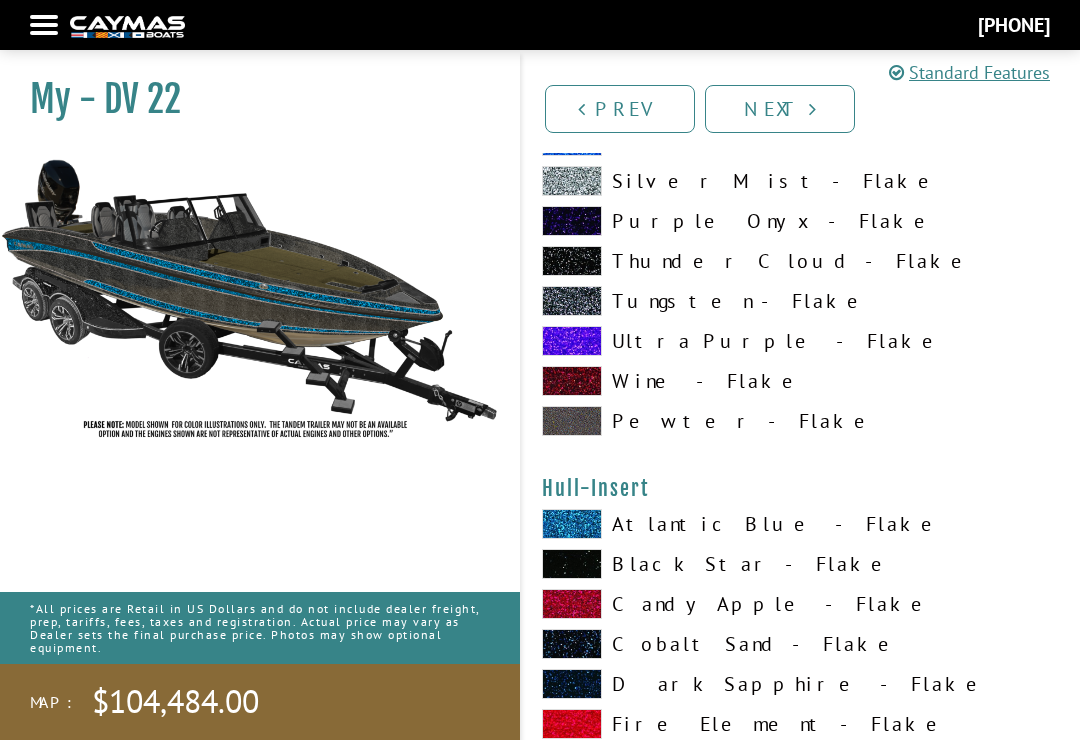 scroll, scrollTop: 6934, scrollLeft: 0, axis: vertical 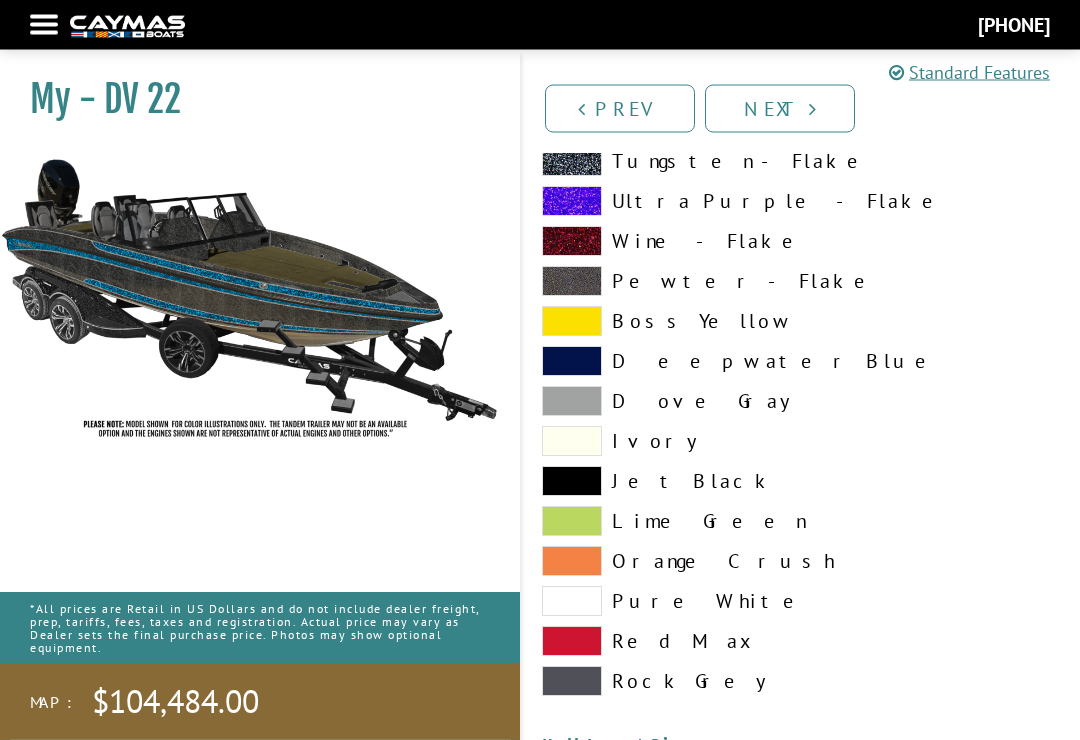 click at bounding box center (572, 602) 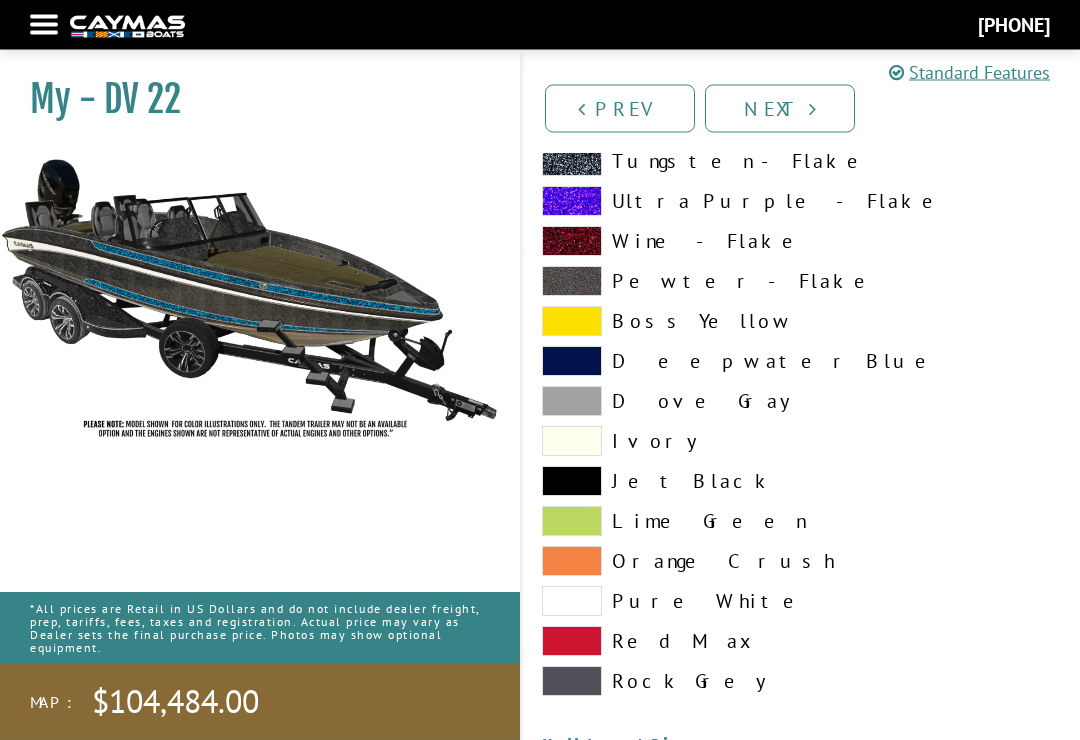scroll, scrollTop: 7898, scrollLeft: 0, axis: vertical 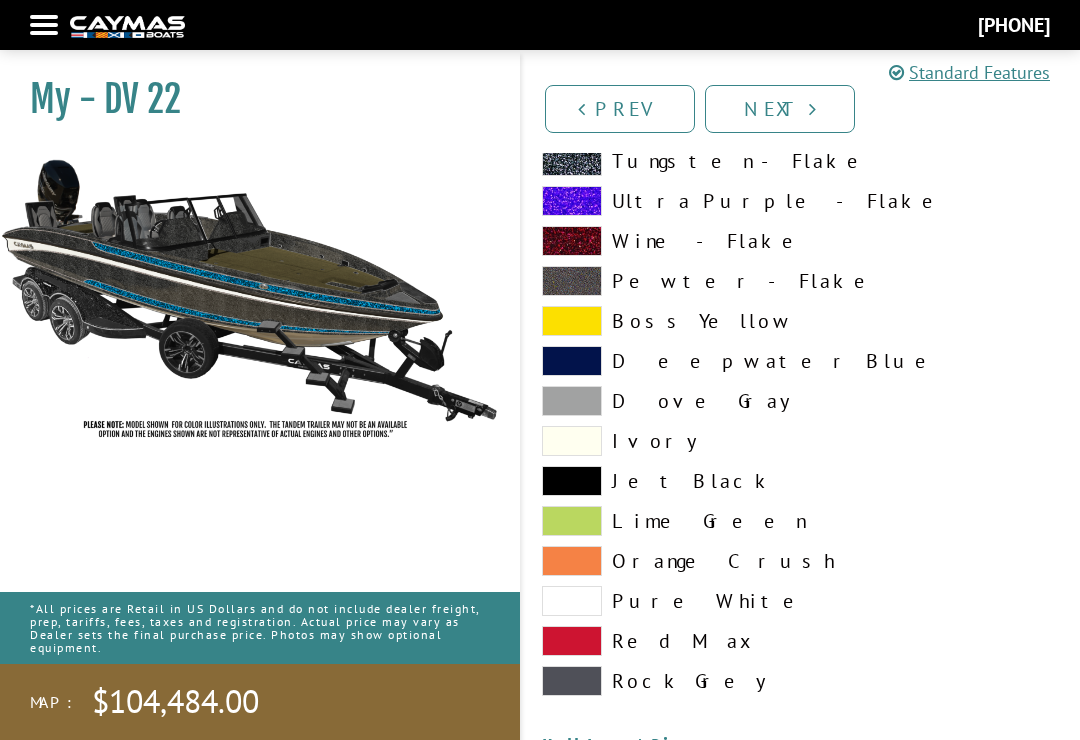 click at bounding box center [572, 601] 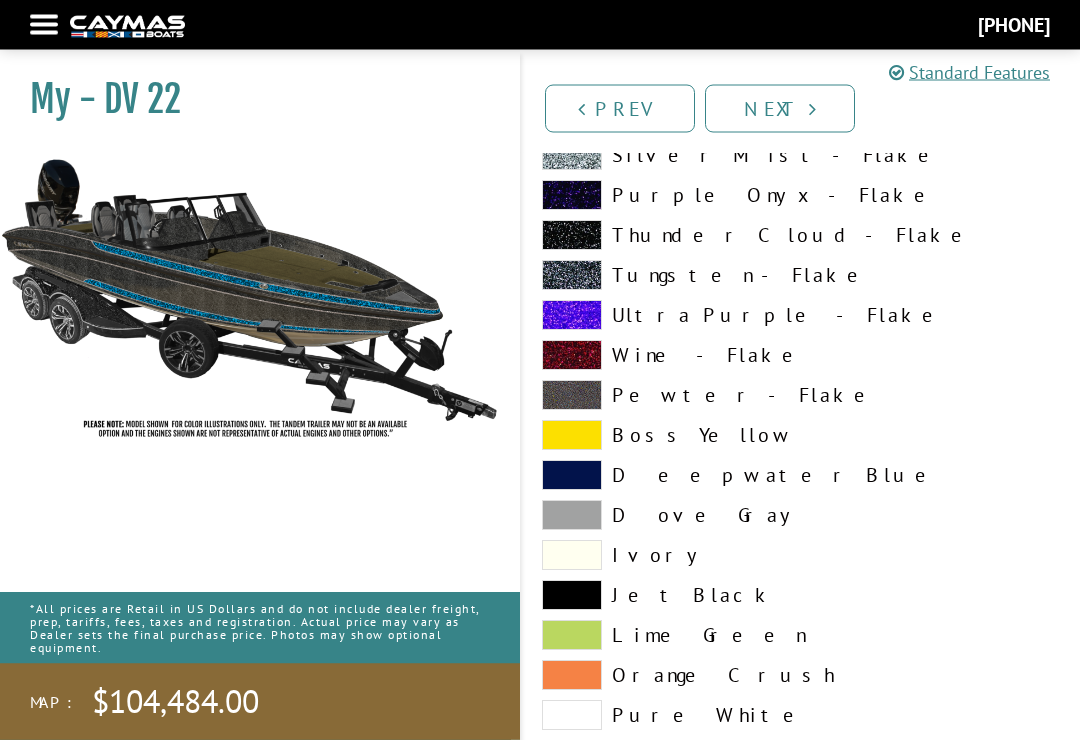 scroll, scrollTop: 7783, scrollLeft: 0, axis: vertical 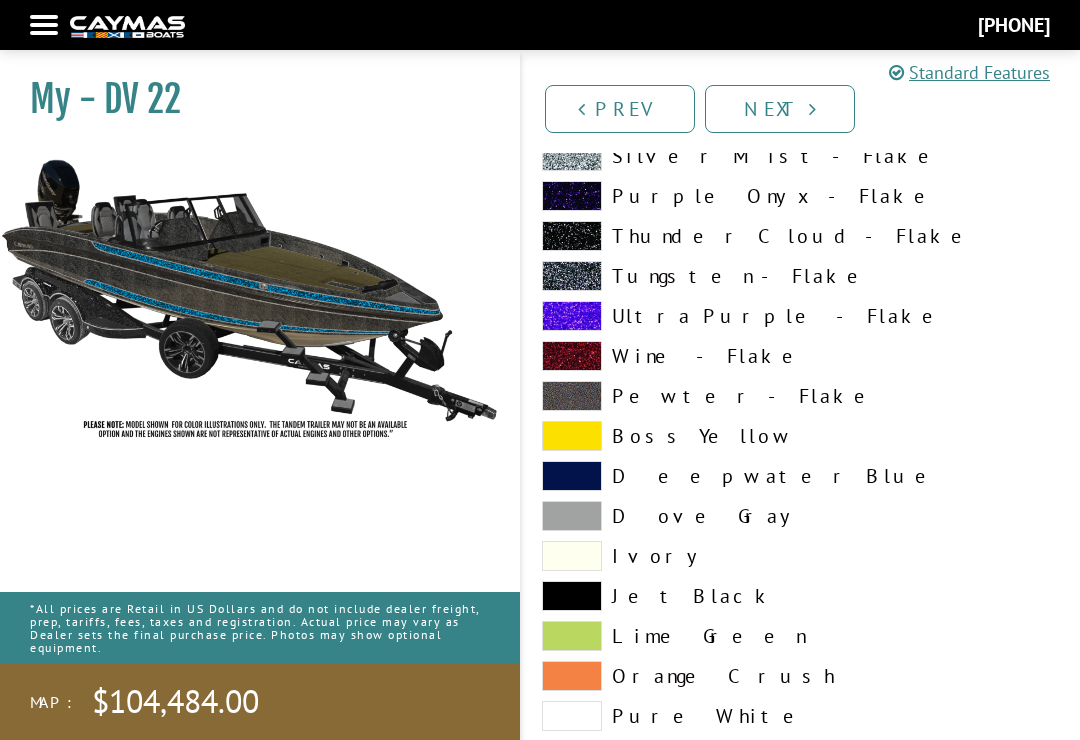click at bounding box center [572, 716] 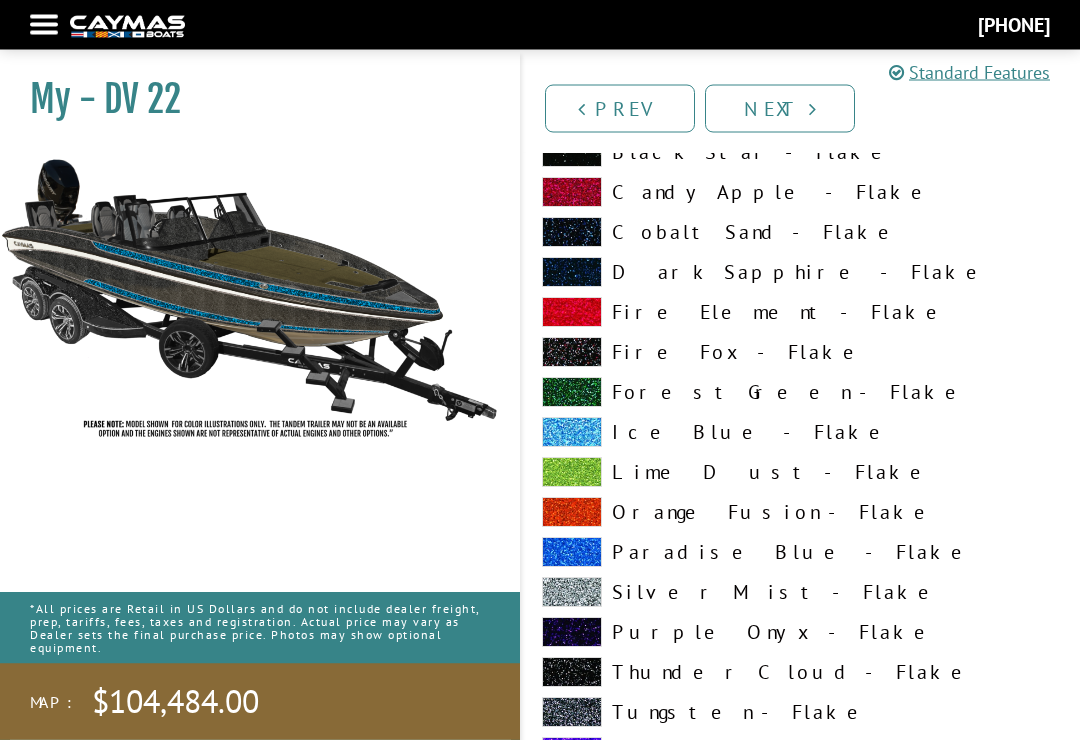 scroll, scrollTop: 7340, scrollLeft: 0, axis: vertical 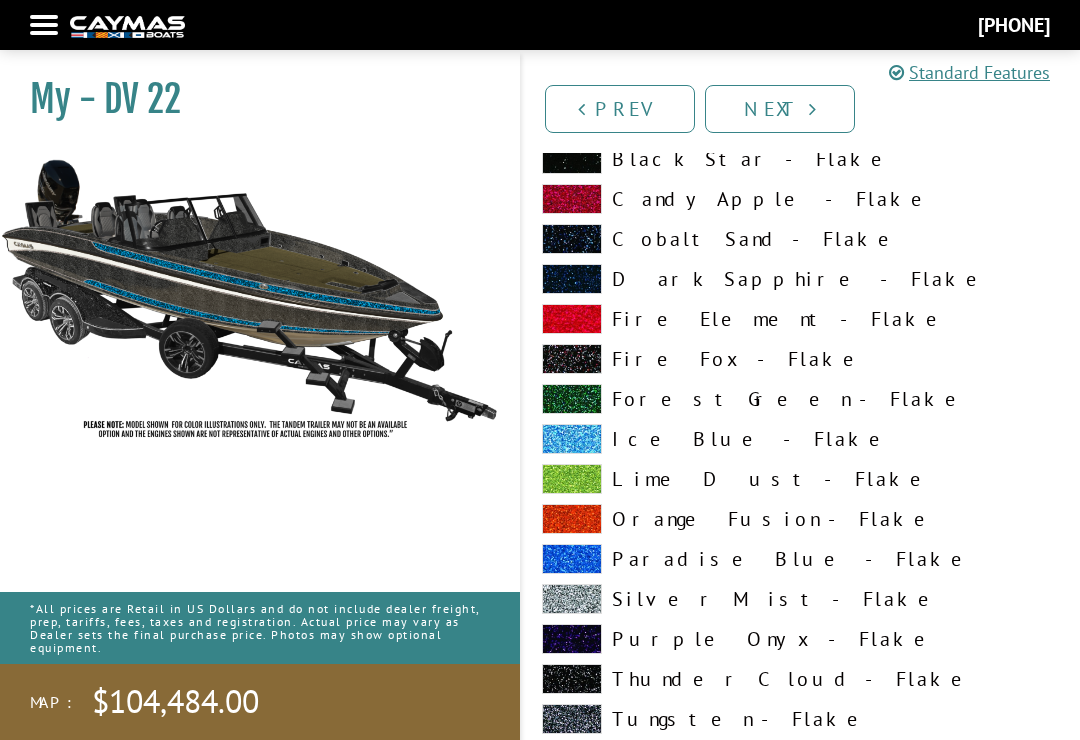 click at bounding box center (572, 439) 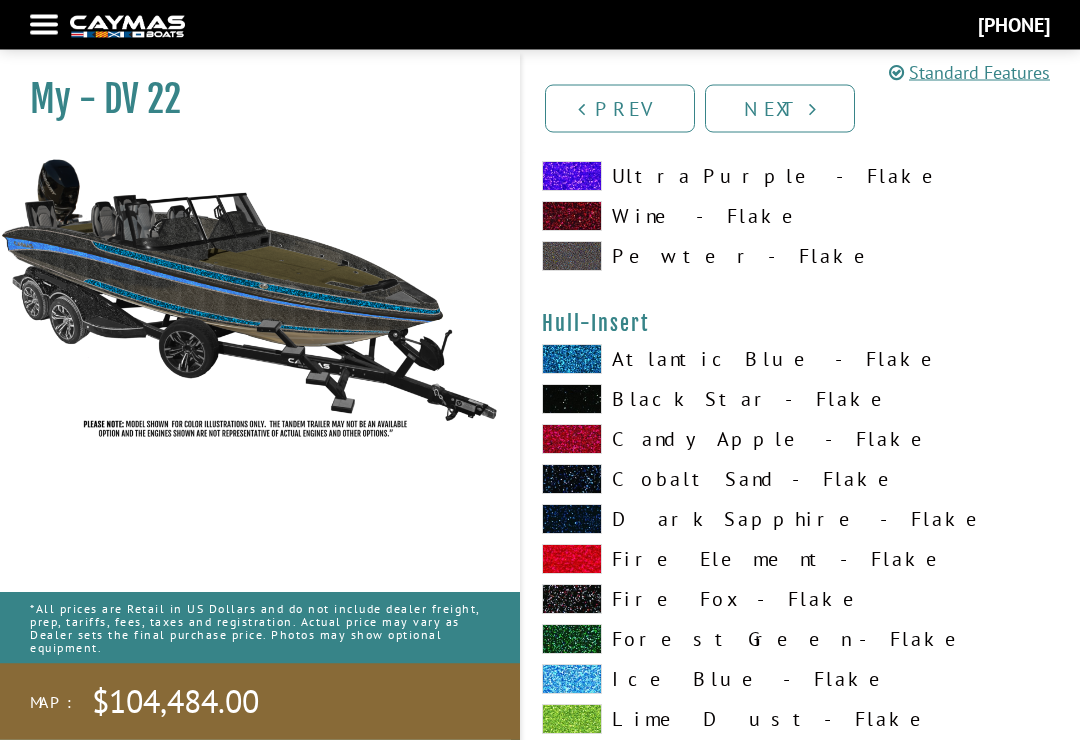 scroll, scrollTop: 7086, scrollLeft: 0, axis: vertical 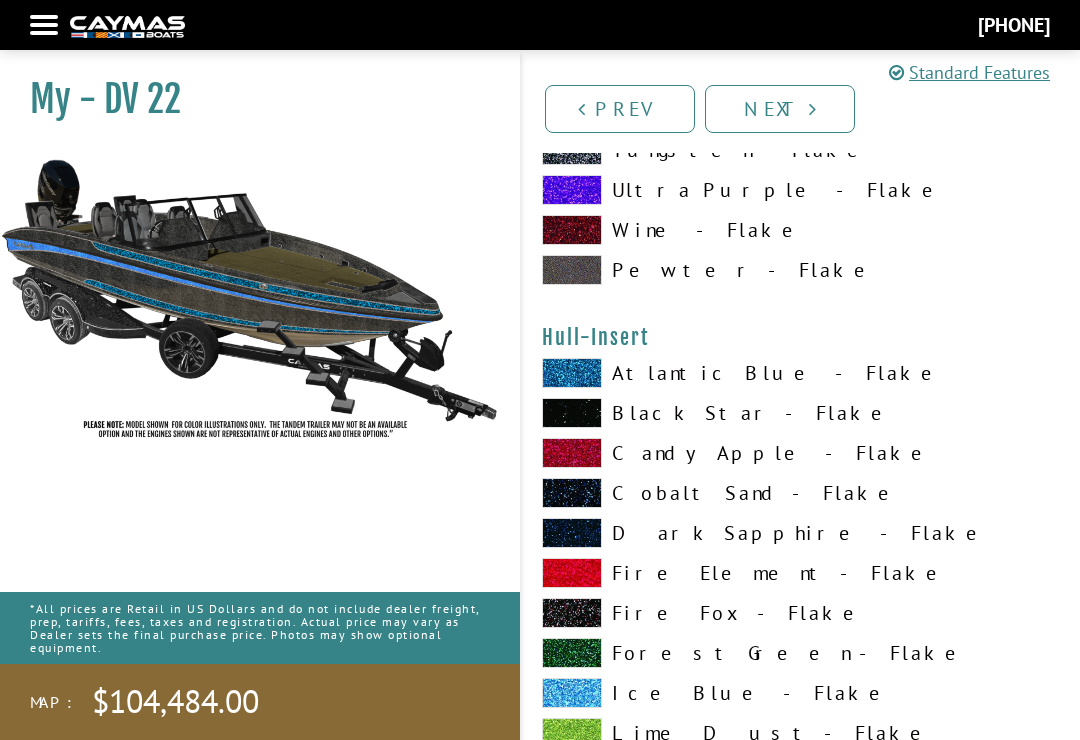 click at bounding box center (572, 373) 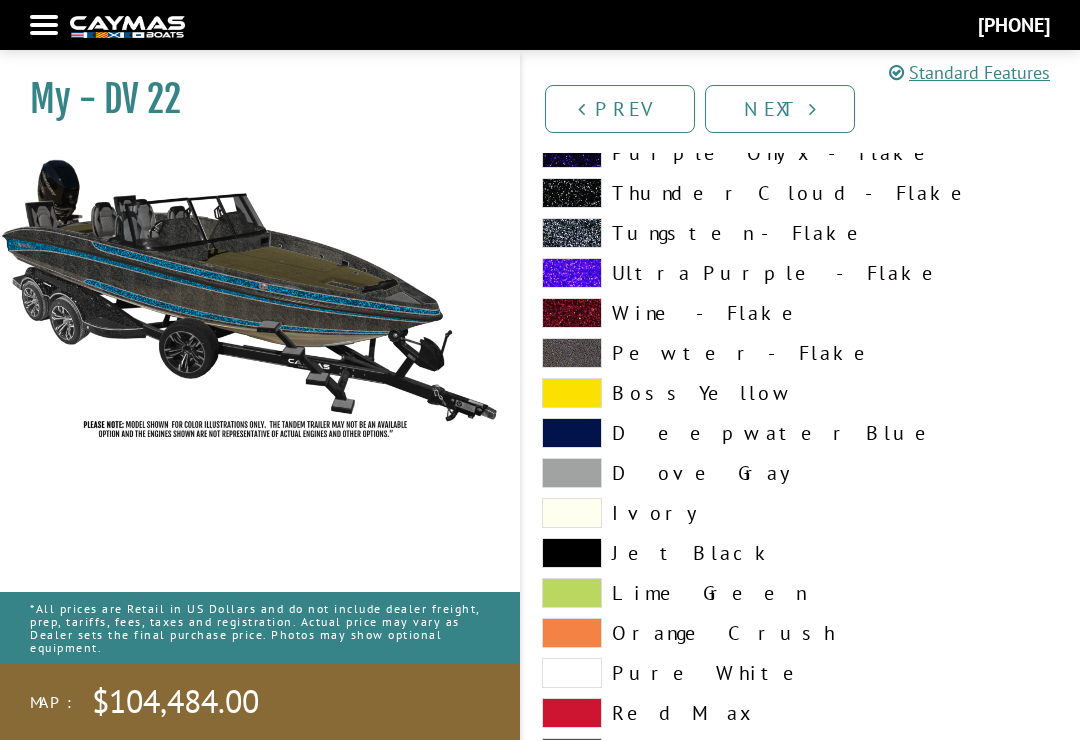 scroll, scrollTop: 5738, scrollLeft: 0, axis: vertical 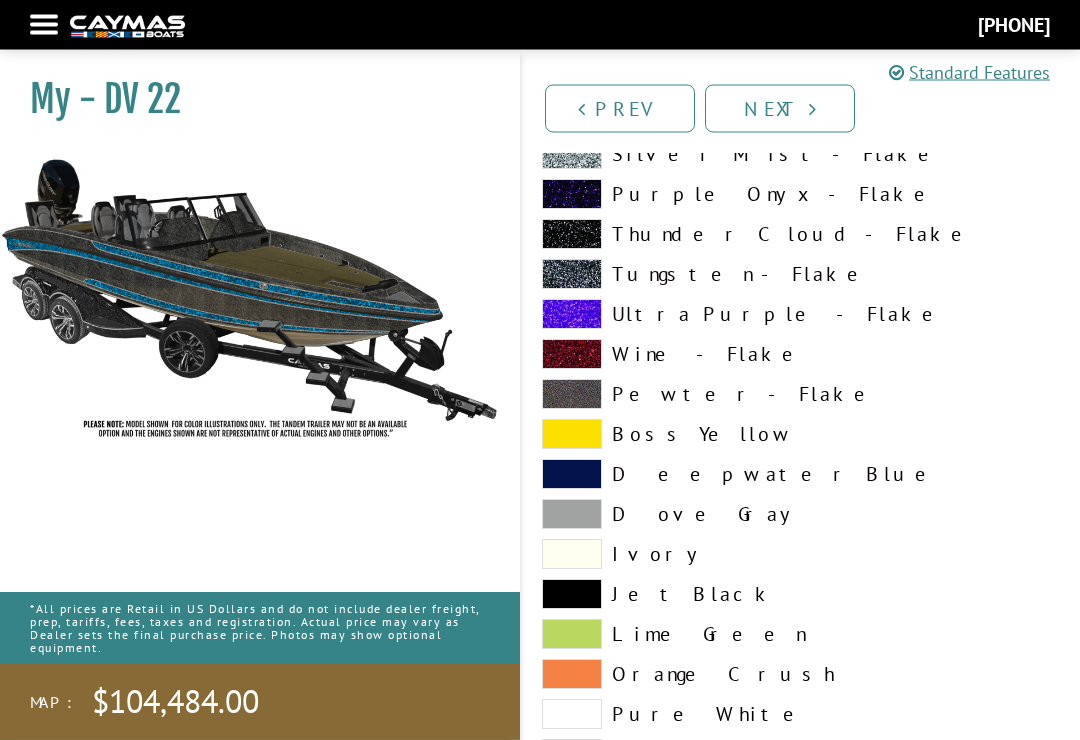 click at bounding box center (572, 715) 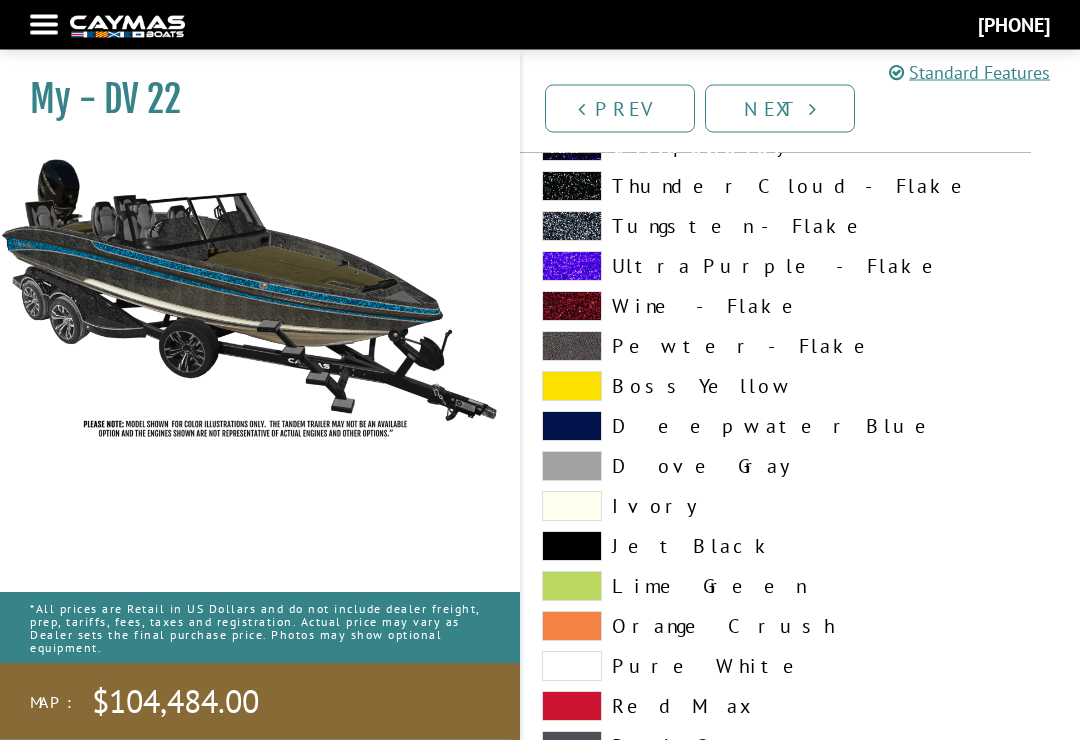 scroll, scrollTop: 2056, scrollLeft: 0, axis: vertical 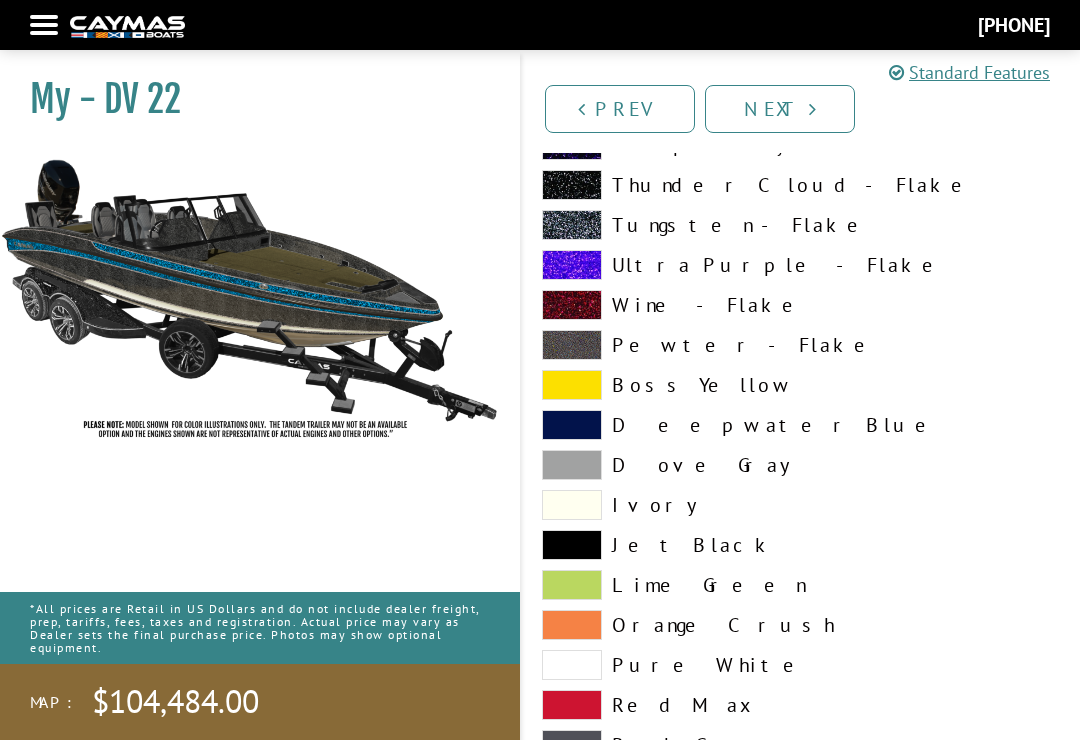 click at bounding box center [572, 665] 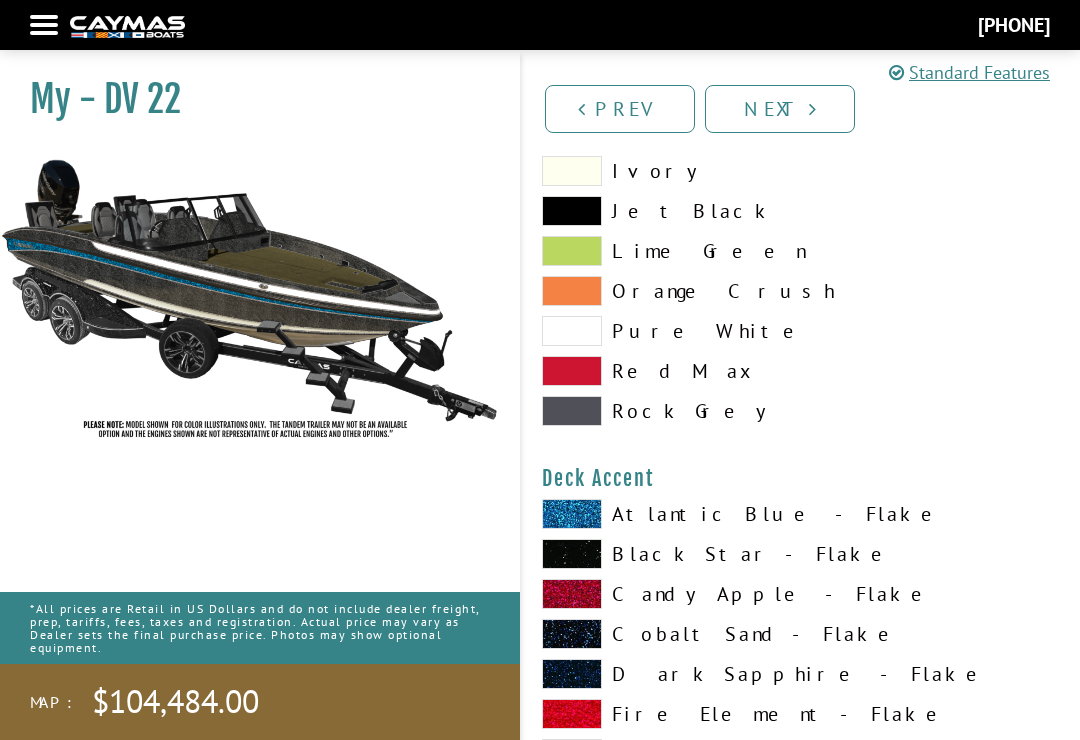 click at bounding box center (572, 514) 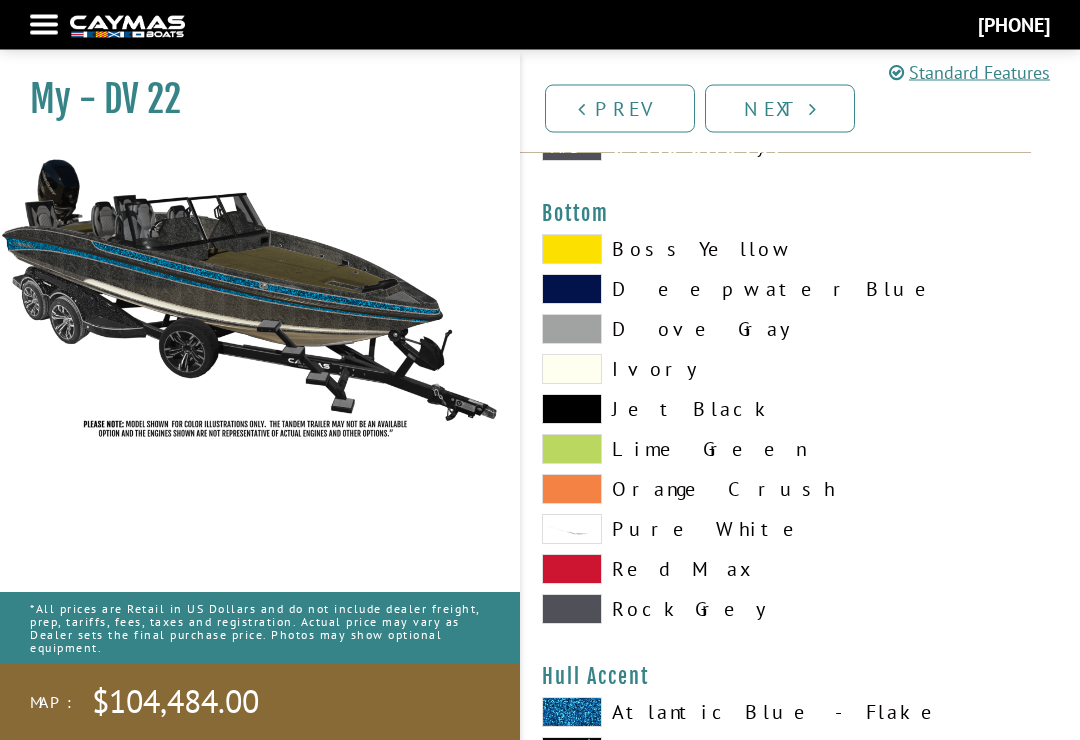 scroll, scrollTop: 4701, scrollLeft: 0, axis: vertical 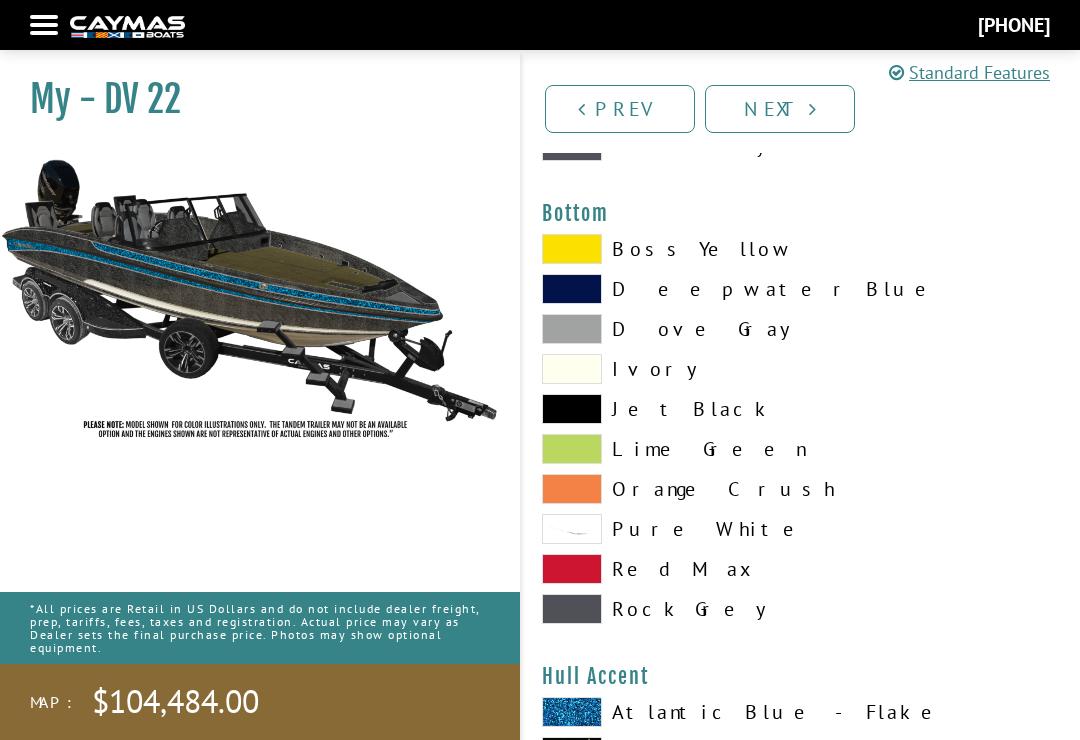 click at bounding box center (572, 529) 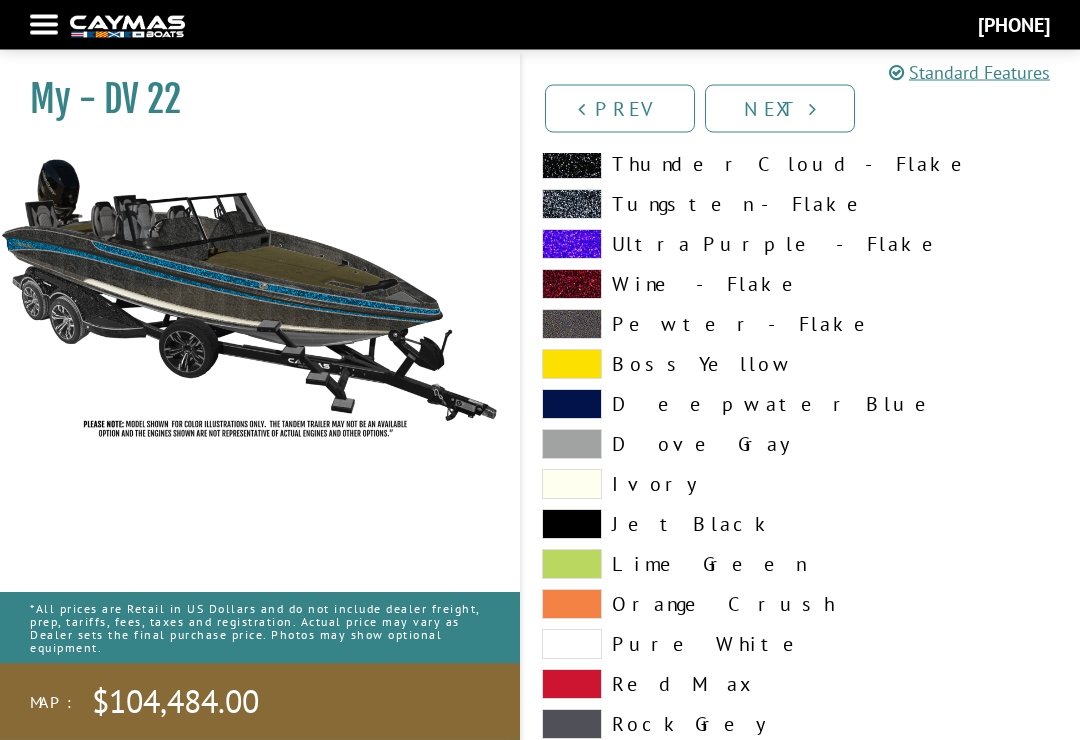 scroll, scrollTop: 5809, scrollLeft: 0, axis: vertical 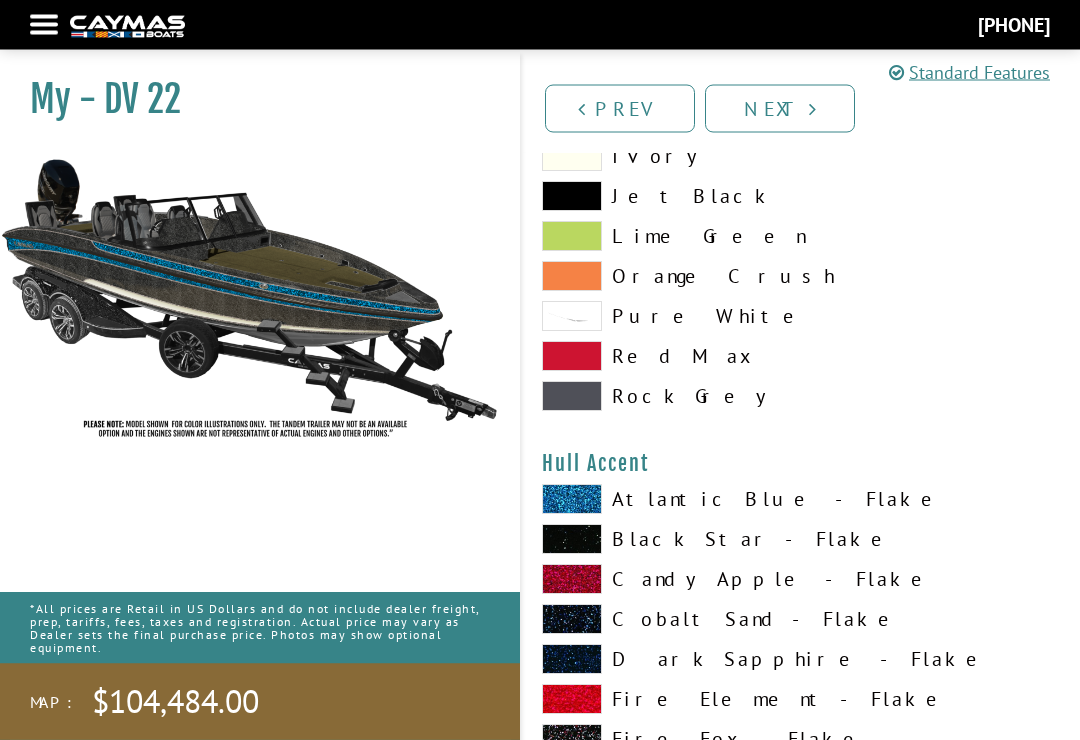 click at bounding box center [572, 500] 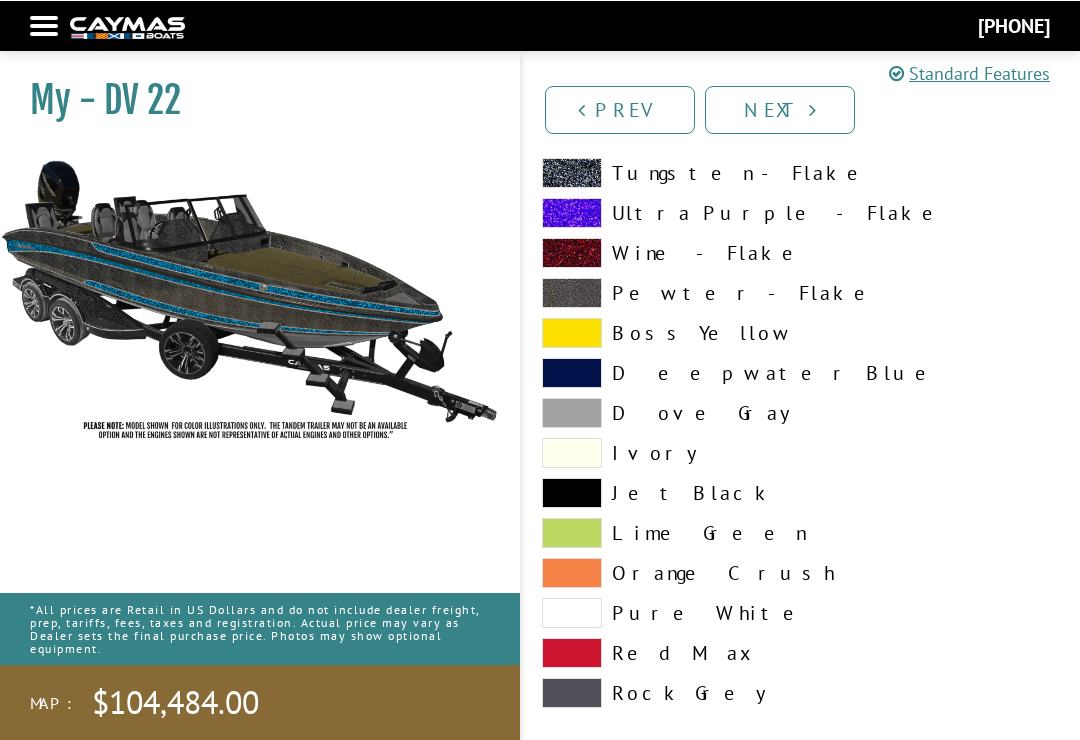 click at bounding box center [572, 612] 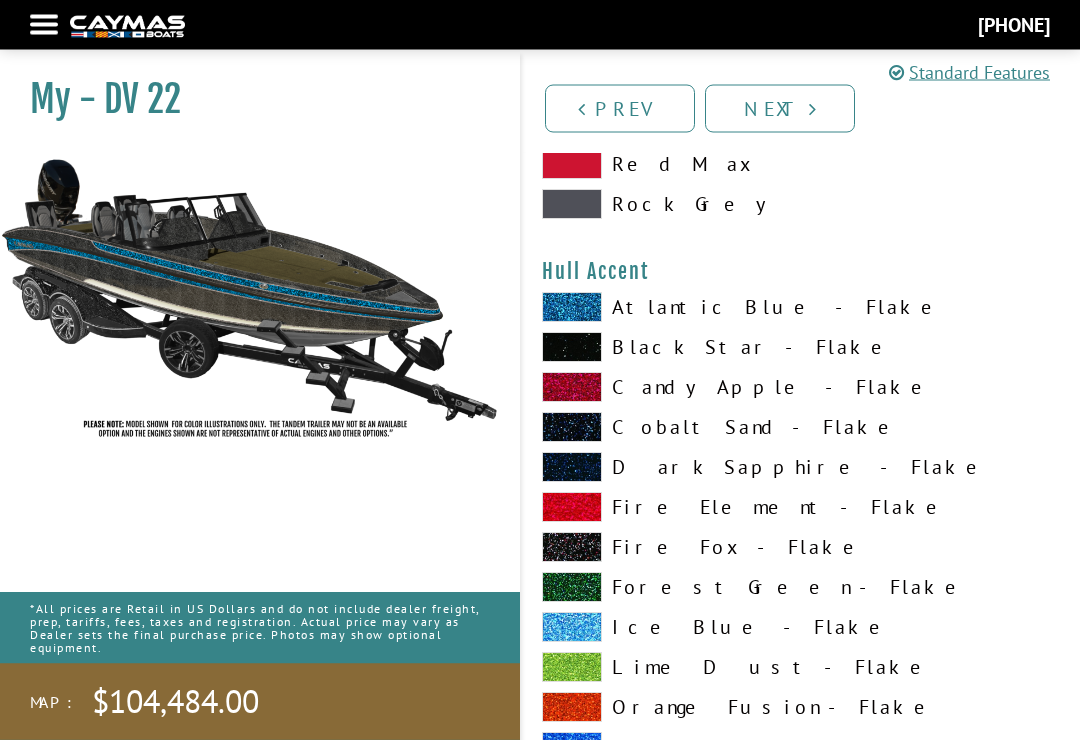scroll, scrollTop: 5087, scrollLeft: 0, axis: vertical 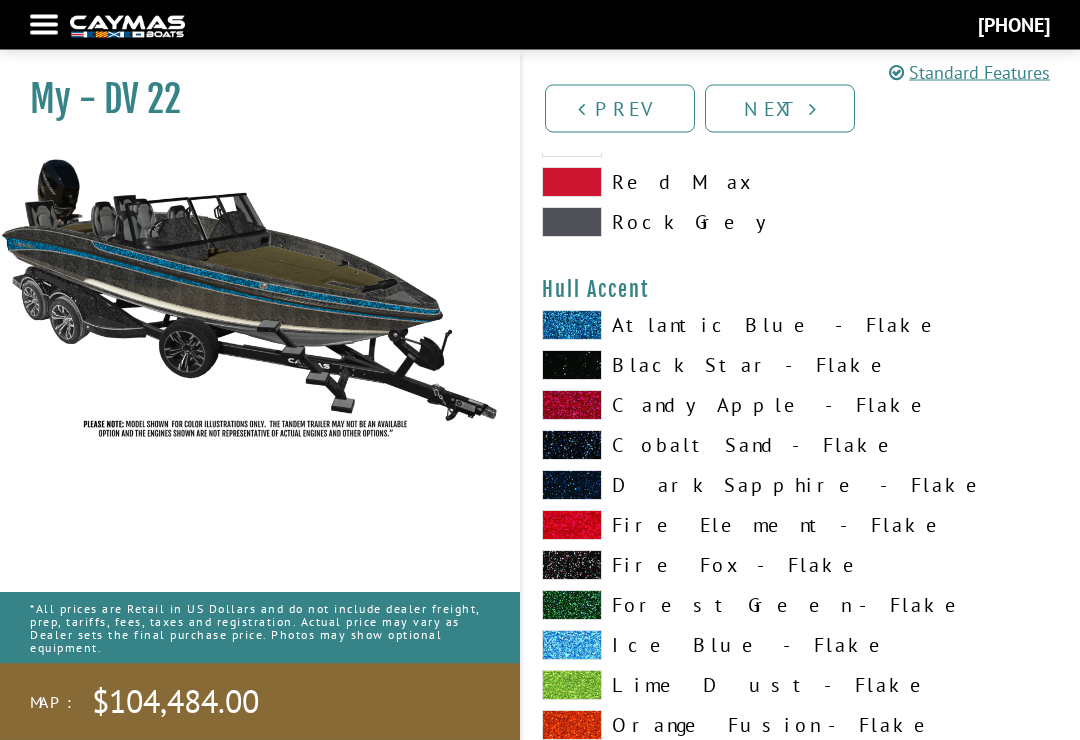 click at bounding box center [572, 326] 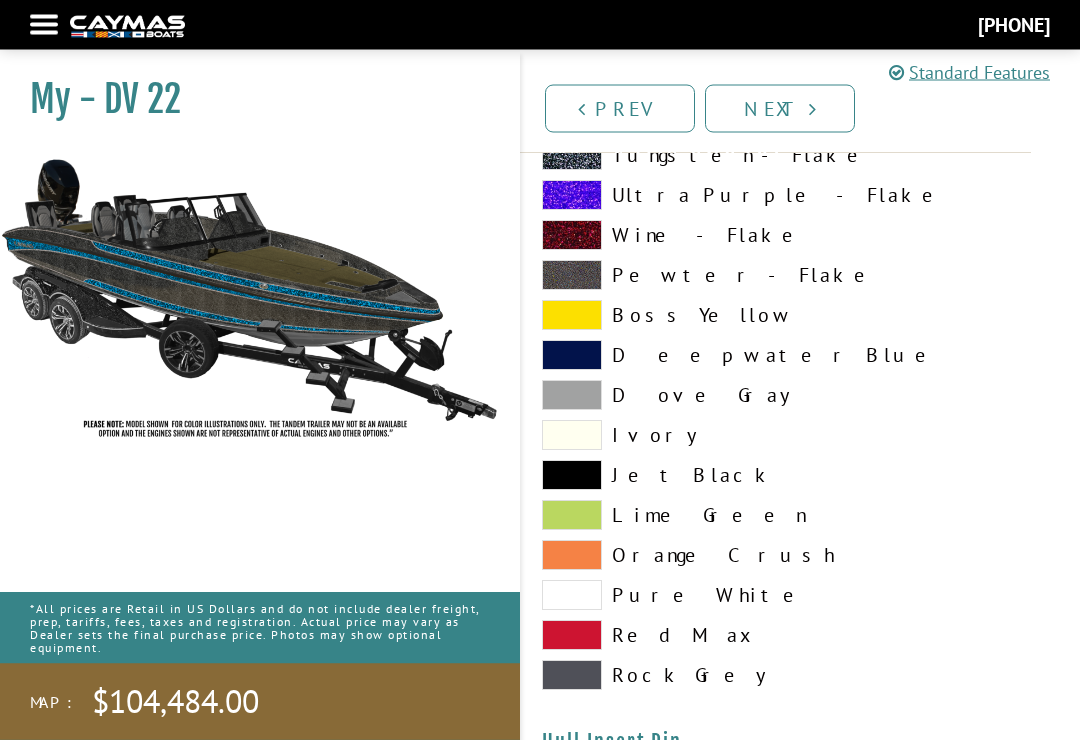 scroll, scrollTop: 7904, scrollLeft: 0, axis: vertical 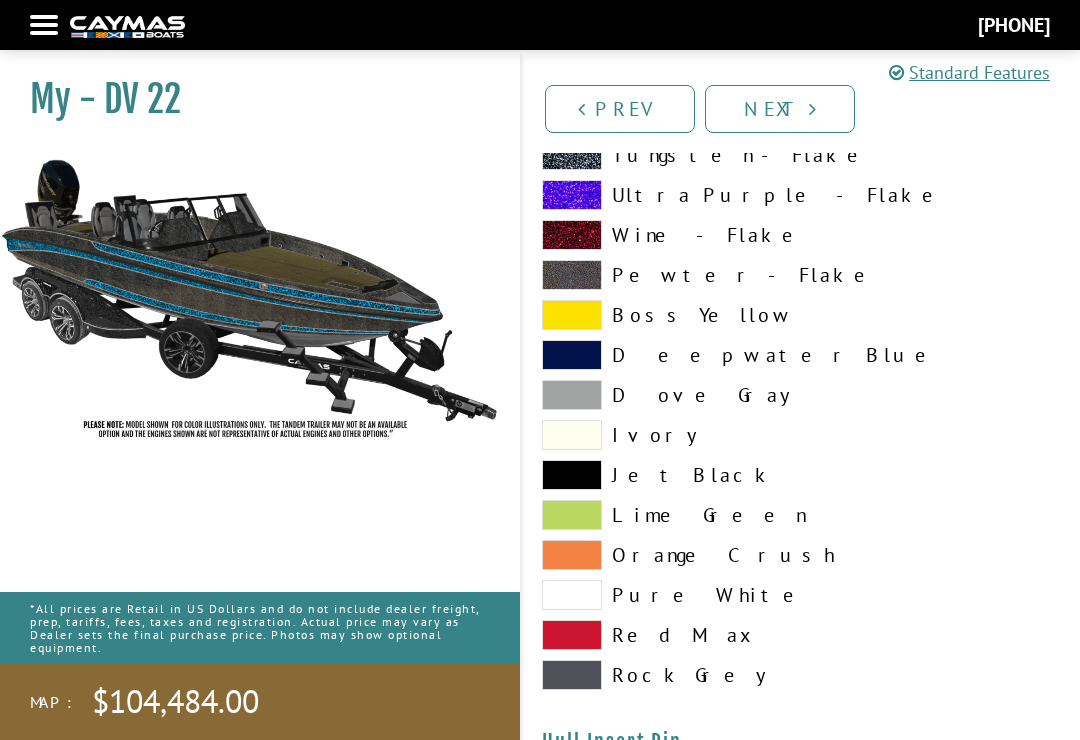 click at bounding box center (572, 595) 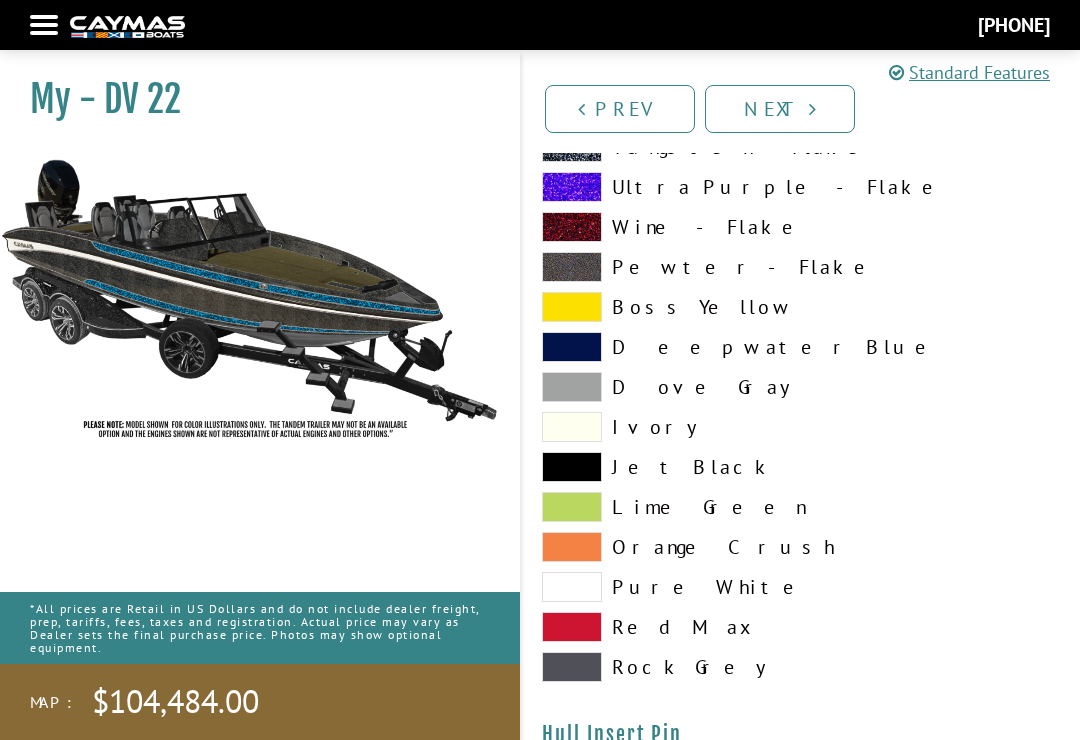 scroll, scrollTop: 7916, scrollLeft: 0, axis: vertical 